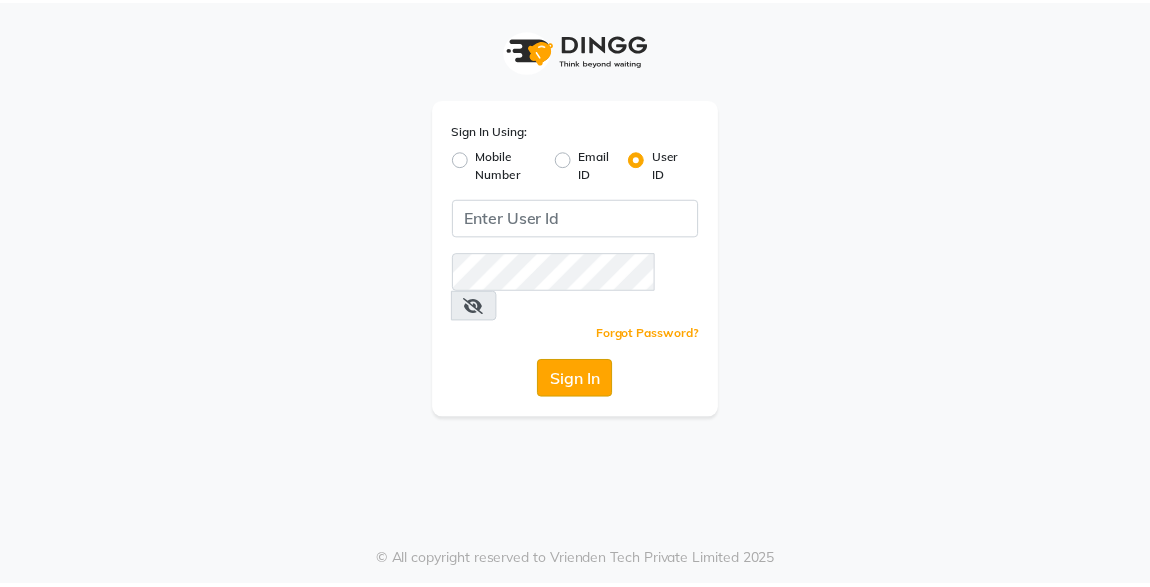 scroll, scrollTop: 0, scrollLeft: 0, axis: both 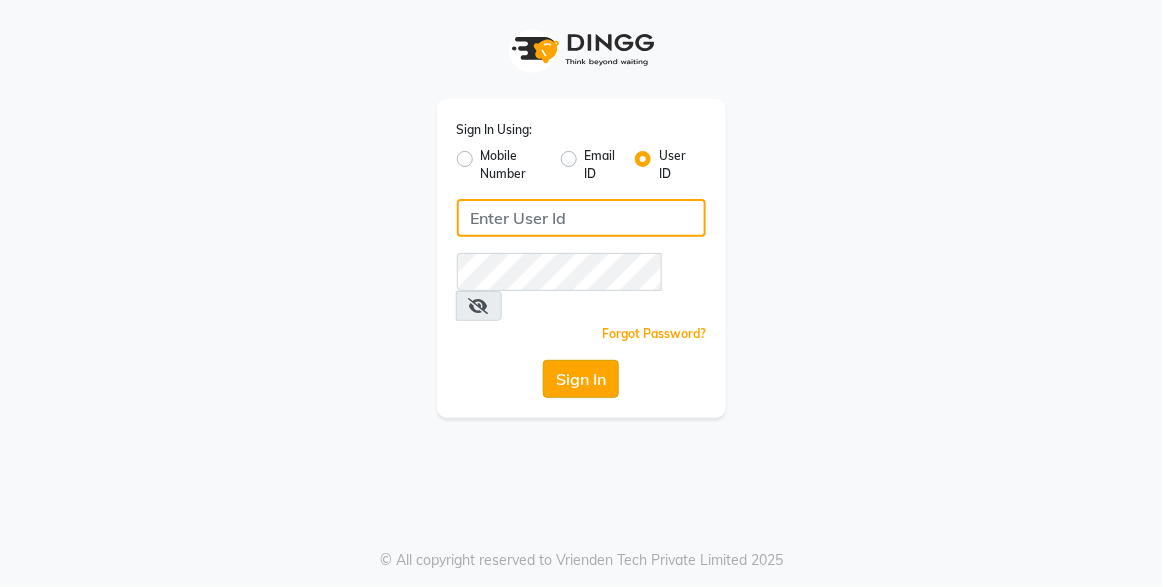type on "xpressionsalon" 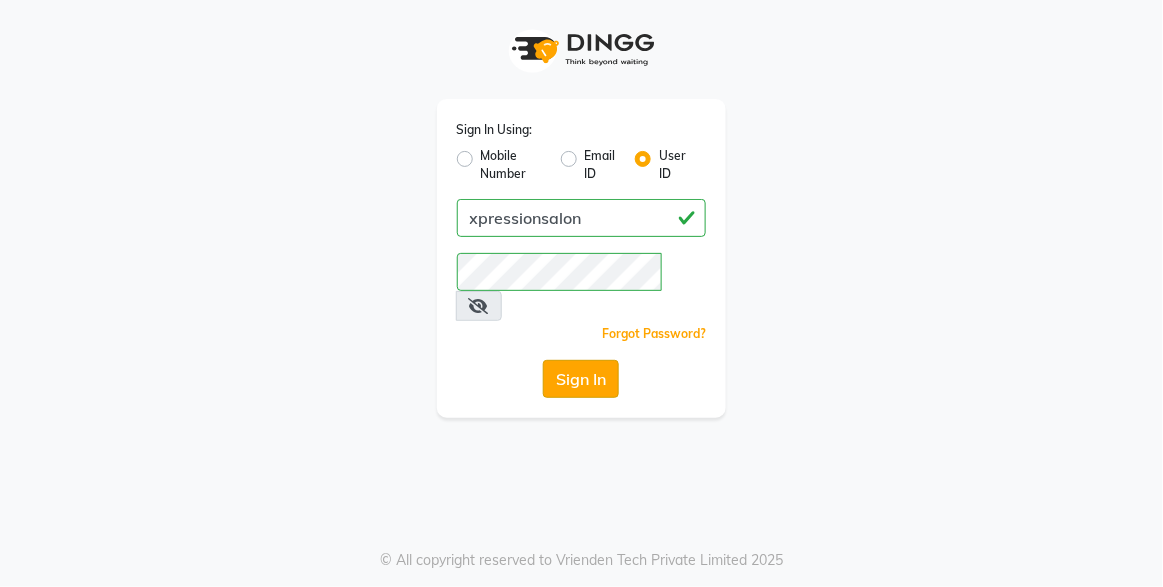 click on "Sign In" 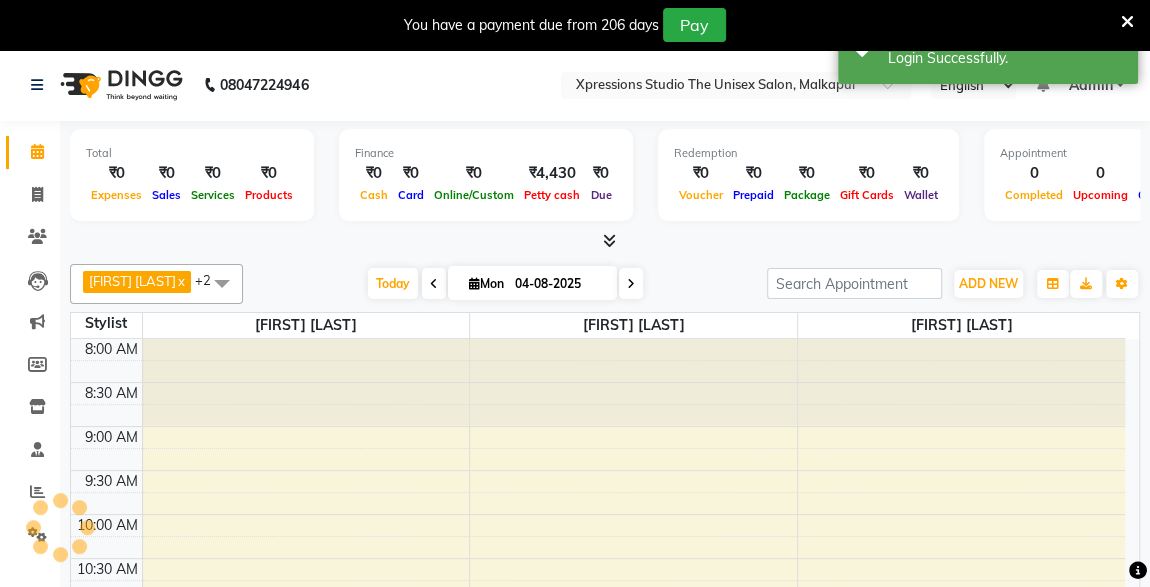 select on "en" 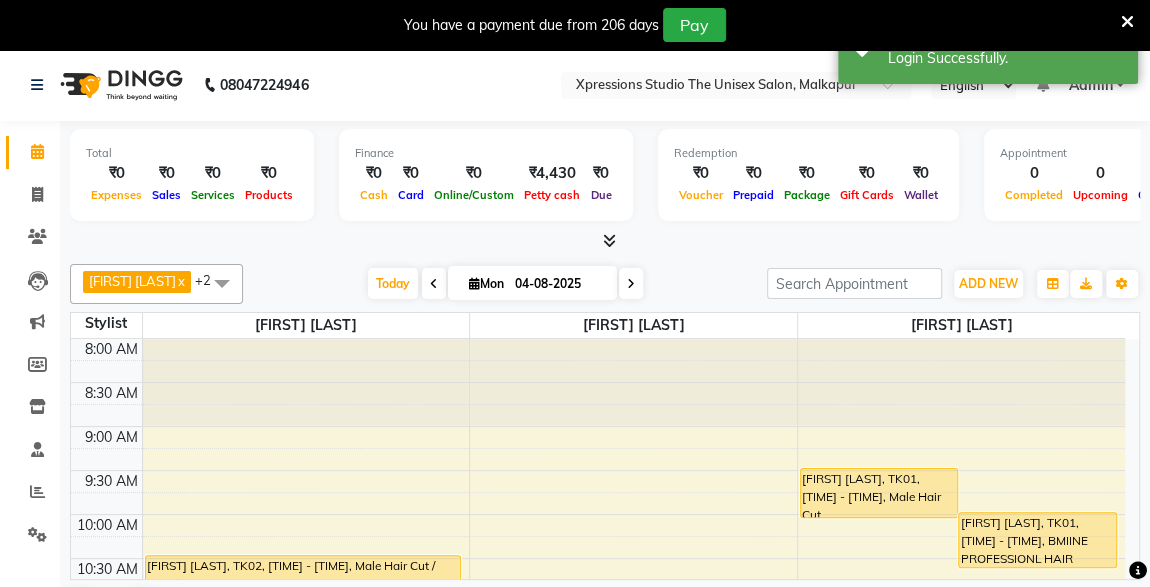 scroll, scrollTop: 154, scrollLeft: 0, axis: vertical 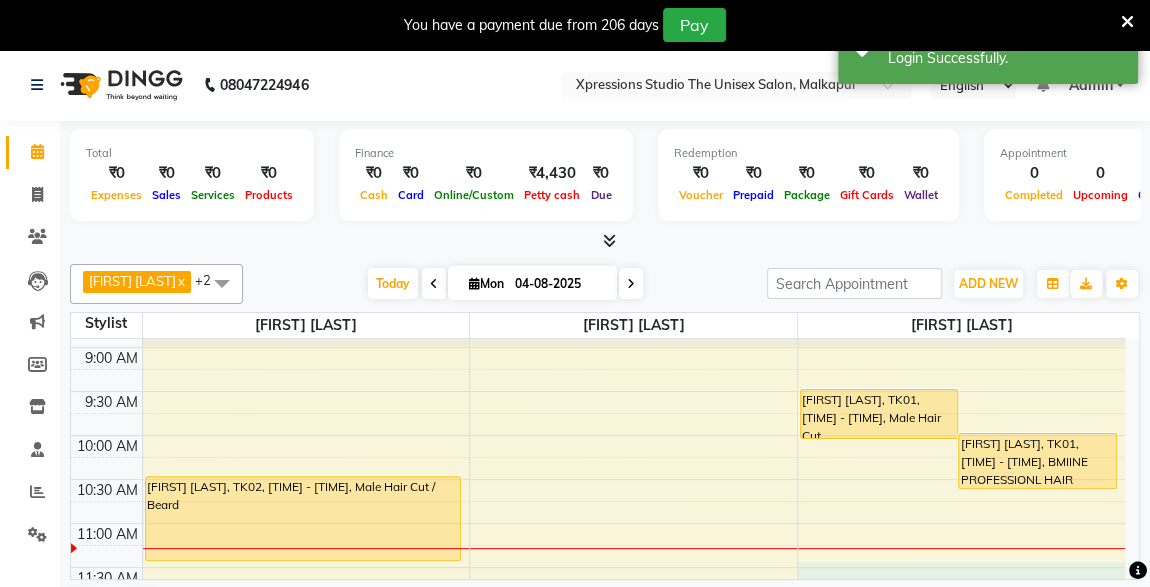 click on "8:00 AM 8:30 AM 9:00 AM 9:30 AM 10:00 AM 10:30 AM 11:00 AM 11:30 AM 12:00 PM 12:30 PM 1:00 PM 1:30 PM 2:00 PM 2:30 PM 3:00 PM 3:30 PM 4:00 PM 4:30 PM 5:00 PM 5:30 PM 6:00 PM 6:30 PM 7:00 PM 7:30 PM 8:00 PM 8:30 PM 9:00 PM 9:30 PM 10:00 PM 10:30 PM    shubham nemade, TK02, 10:30 AM-11:30 AM, Male Hair Cut / Beard     Nanak paryani, TK01, 09:30 AM-10:05 AM, Male Hair Cut     Nanak paryani, TK01, 10:00 AM-10:40 AM, BMIINE PROFESSIONL HAIR COLOUR" at bounding box center (598, 919) 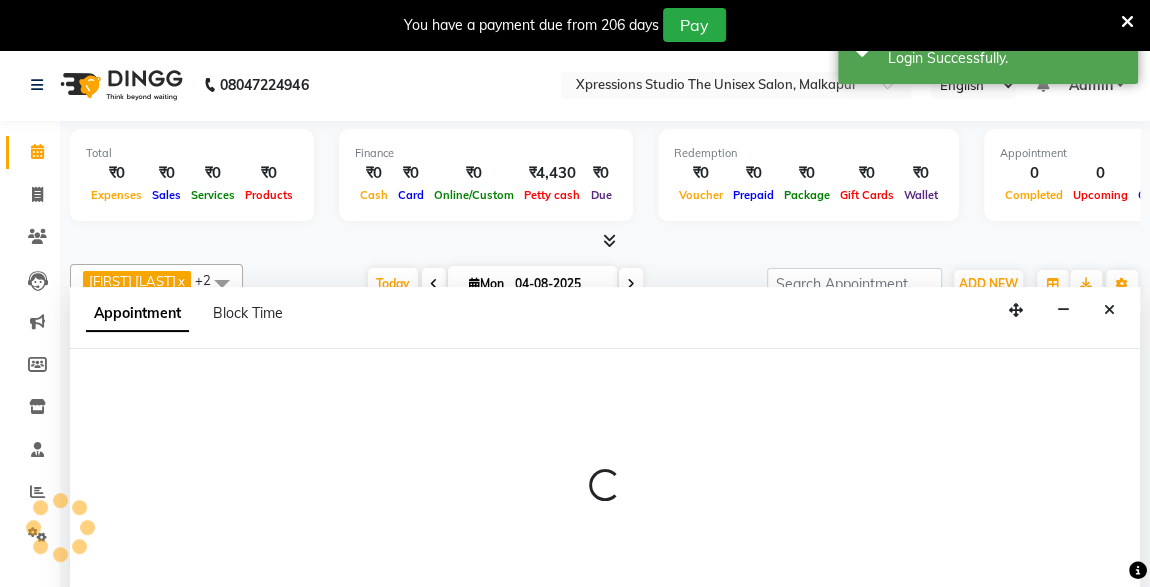 scroll, scrollTop: 49, scrollLeft: 0, axis: vertical 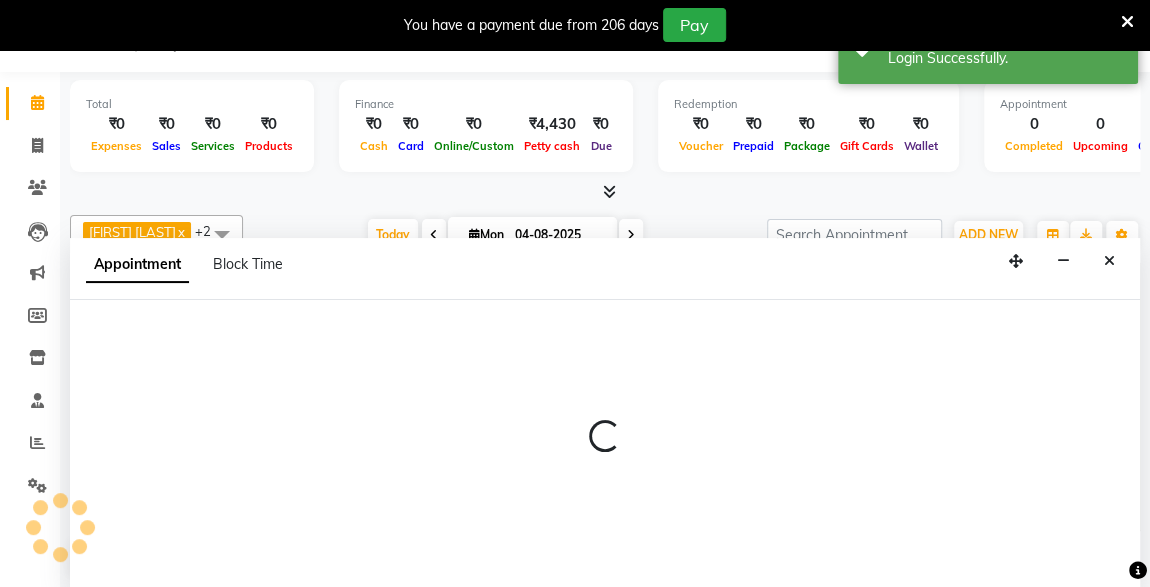 select on "57589" 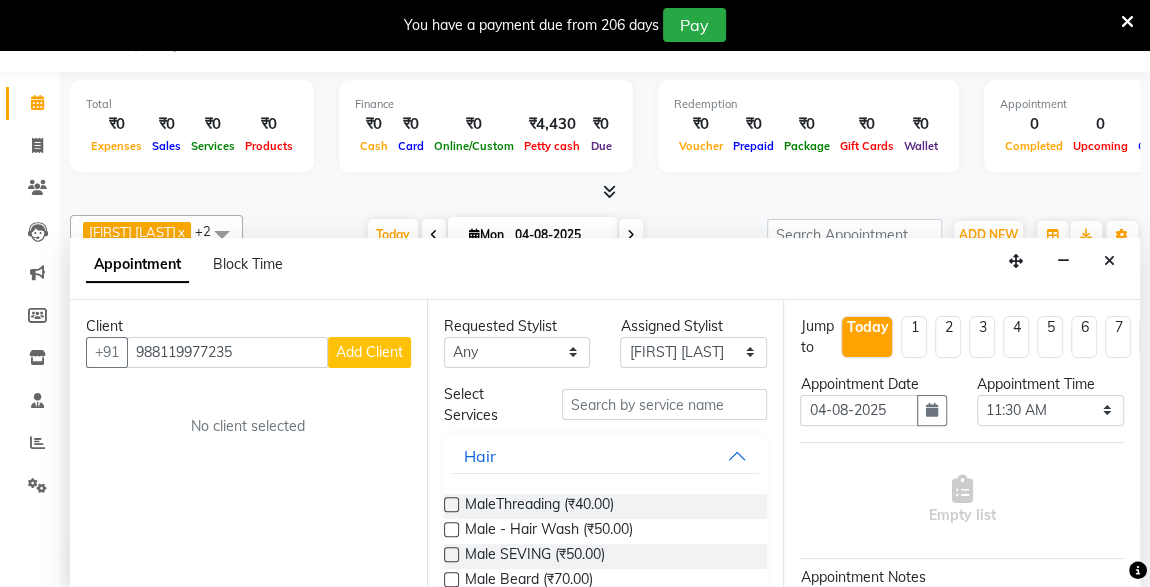 click on "988119977235" at bounding box center [227, 352] 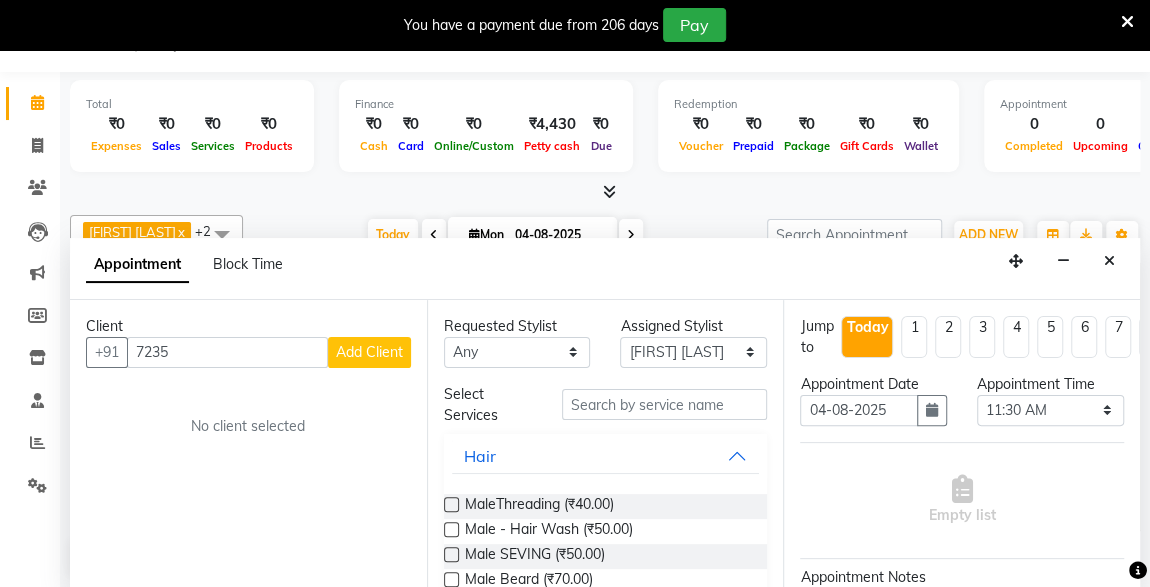 click on "7235" at bounding box center [227, 352] 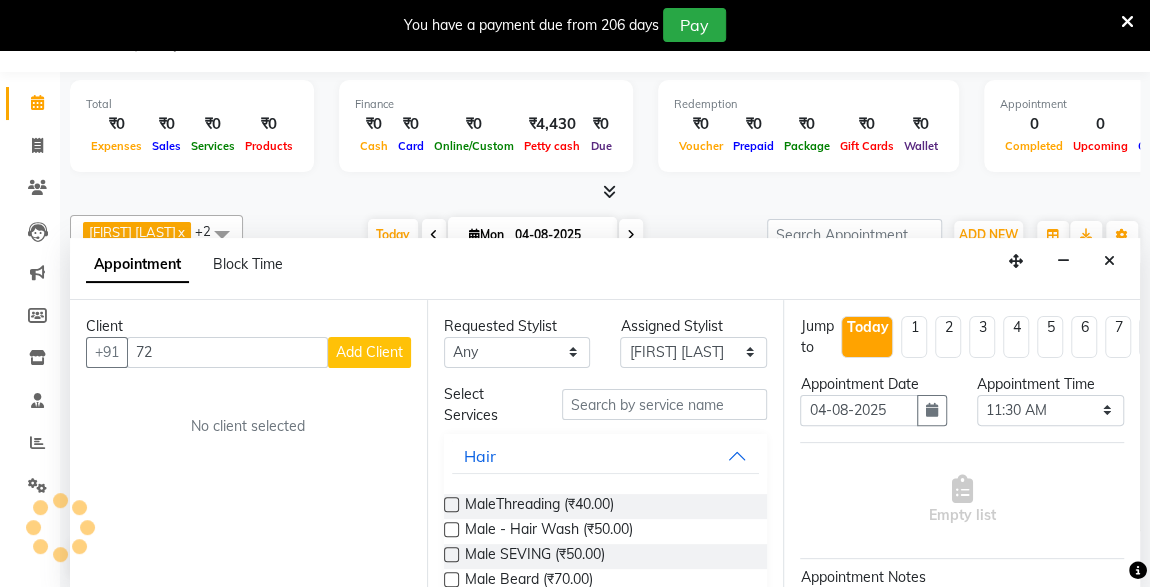 type on "7" 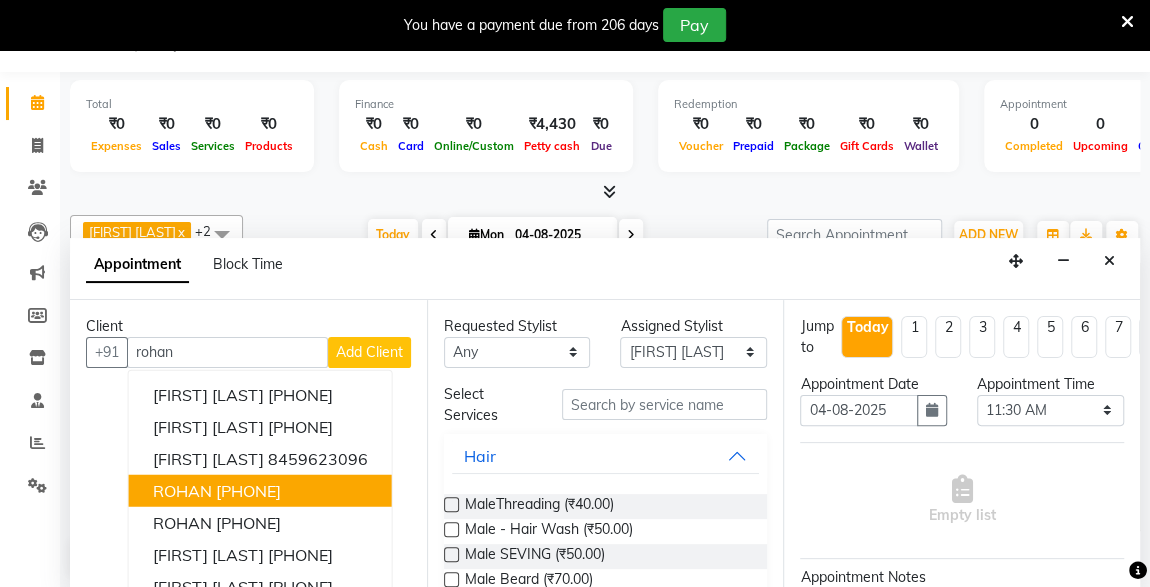click on "[PHONE]" at bounding box center [248, 490] 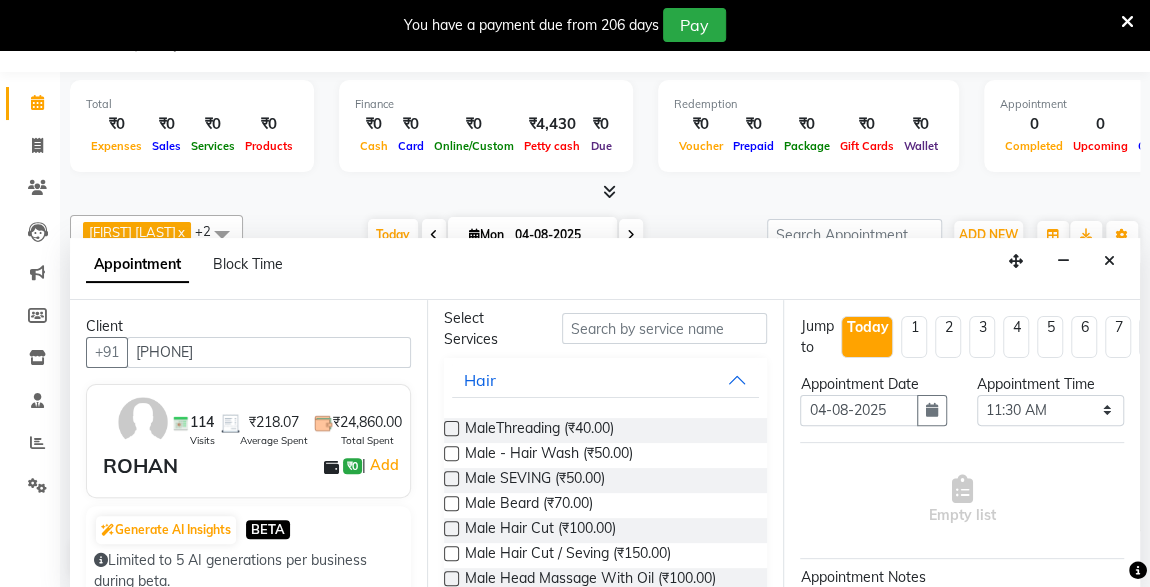scroll, scrollTop: 87, scrollLeft: 0, axis: vertical 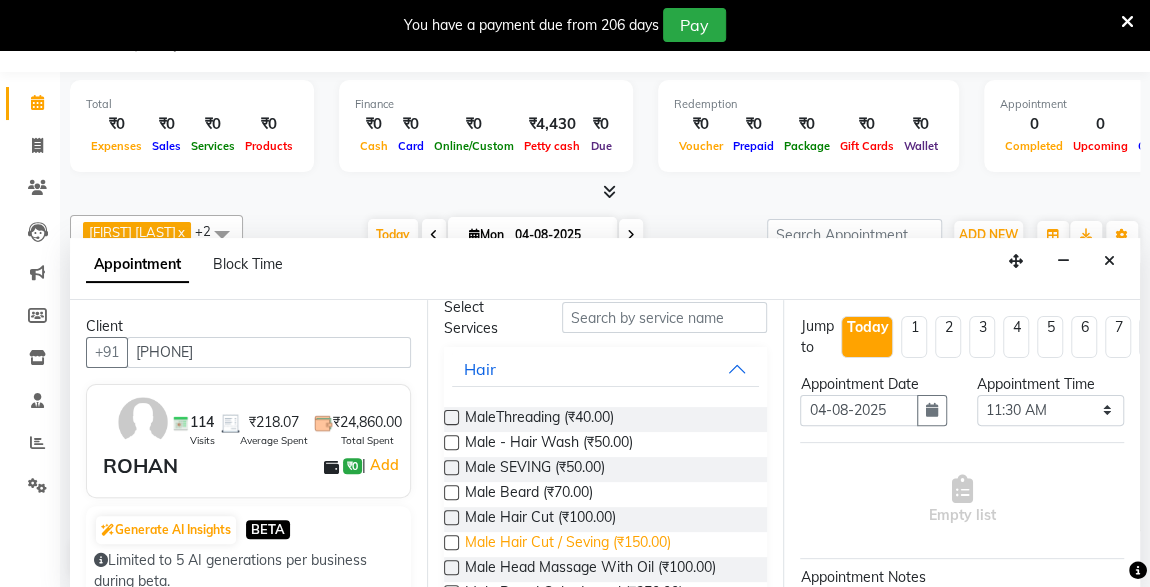 type on "[PHONE]" 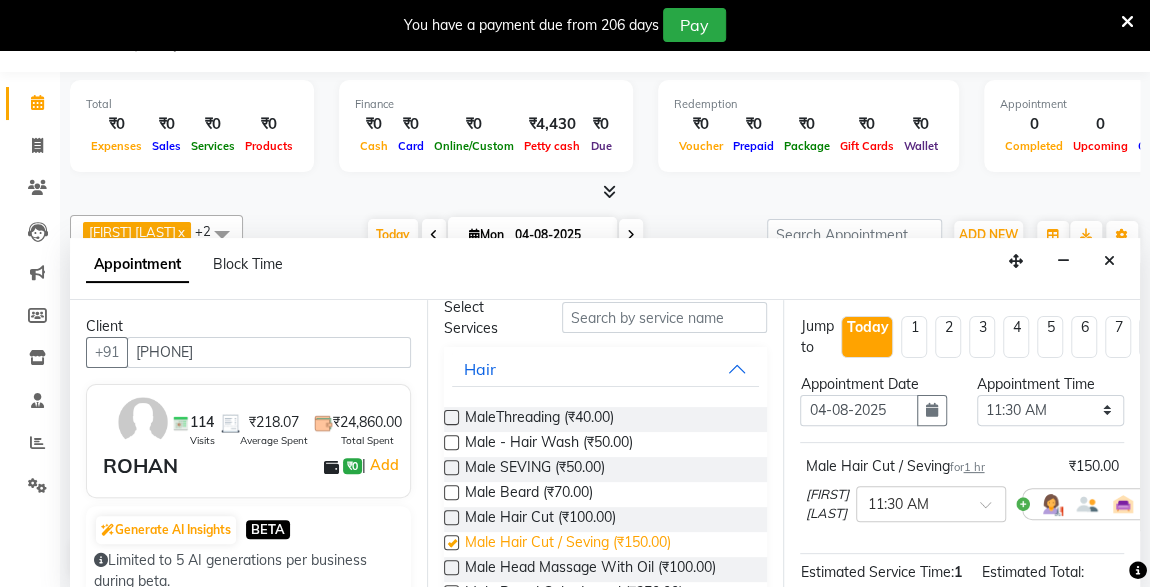 checkbox on "false" 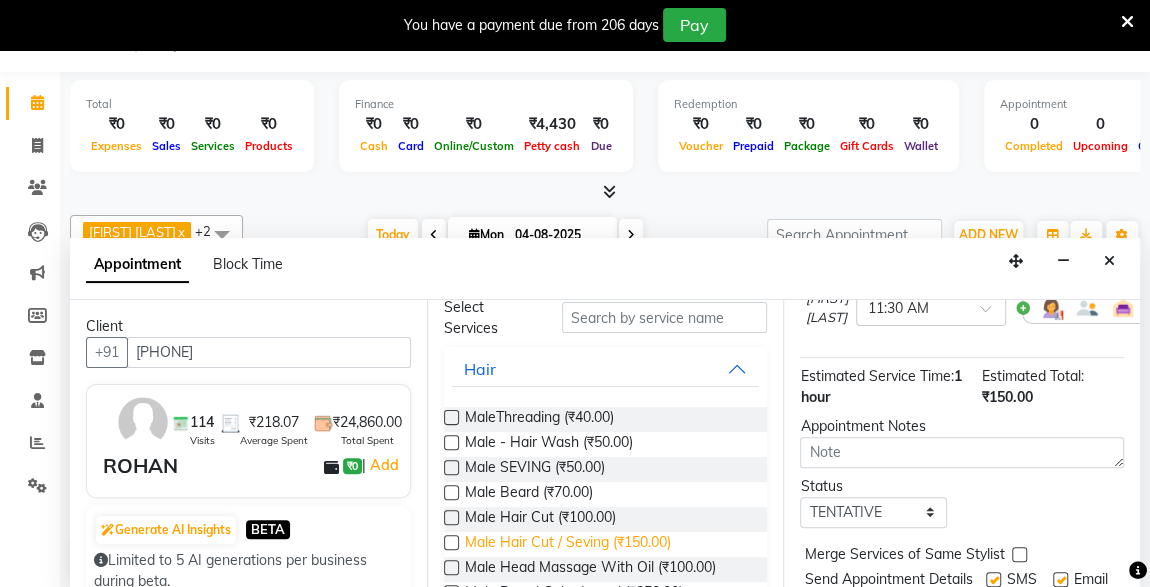 scroll, scrollTop: 289, scrollLeft: 0, axis: vertical 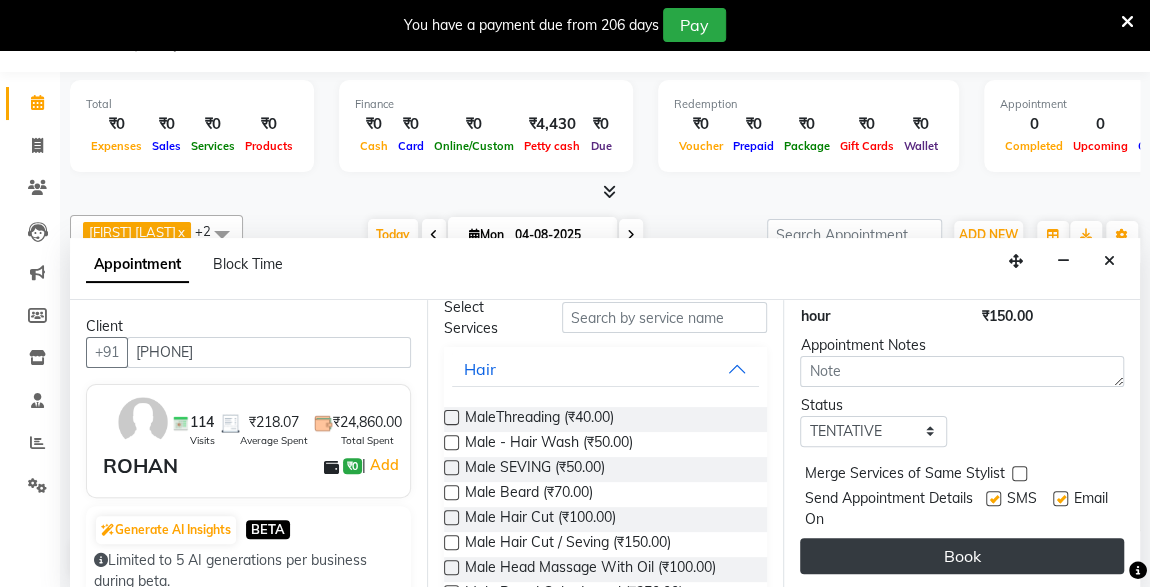 click on "Book" at bounding box center (962, 556) 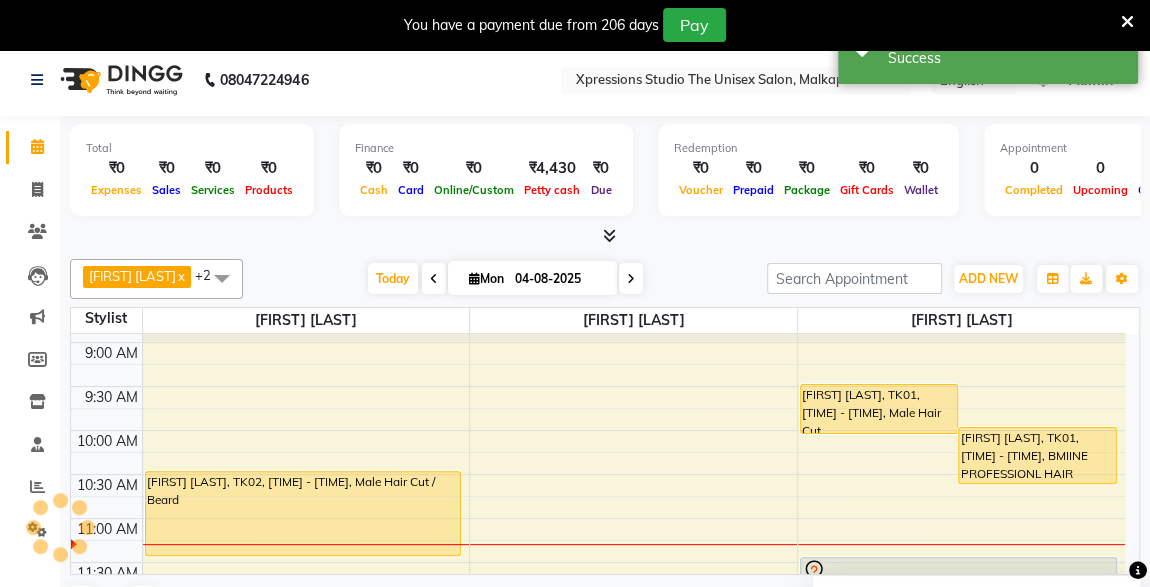 scroll, scrollTop: 0, scrollLeft: 0, axis: both 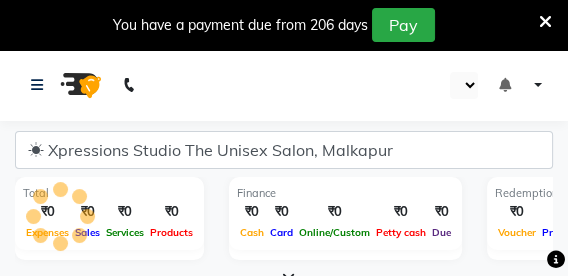 select on "en" 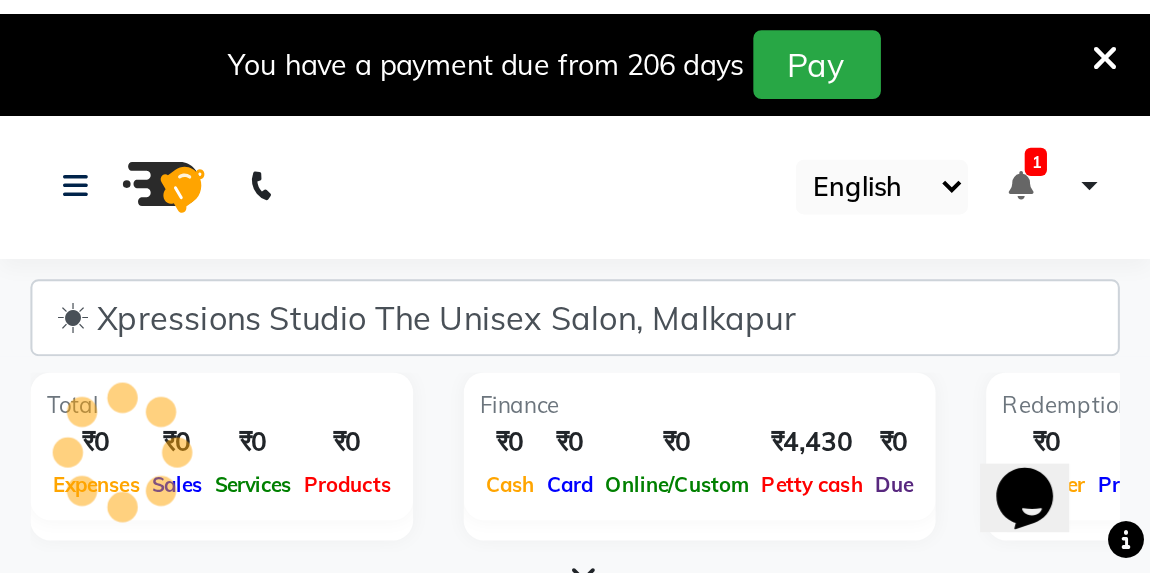 scroll, scrollTop: 0, scrollLeft: 0, axis: both 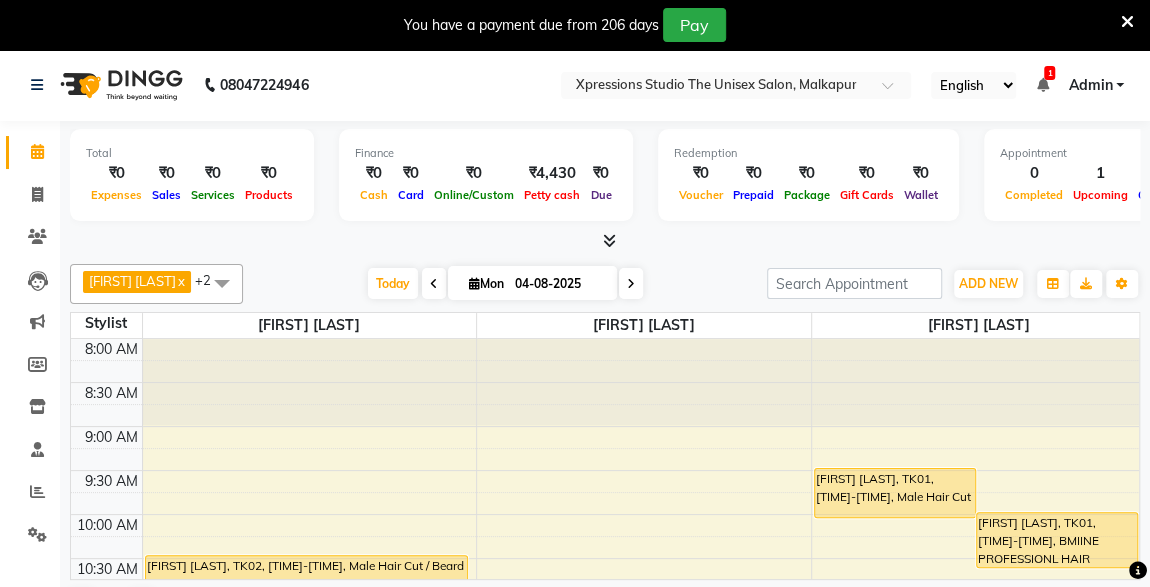 click on "[FIRST] [LAST], TK01, [TIME]-[TIME], BMIINE PROFESSIONL HAIR COLOUR" at bounding box center [1057, 540] 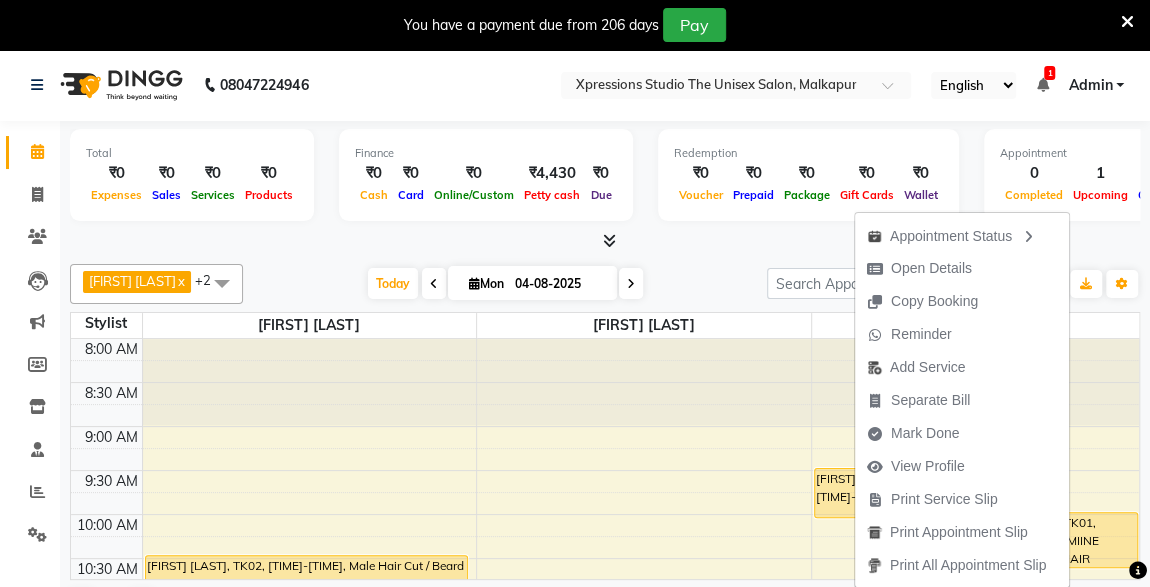 click on "[FIRST] [LAST], TK02, [TIME]-[TIME], Male Hair Cut / Beard" at bounding box center [306, 597] 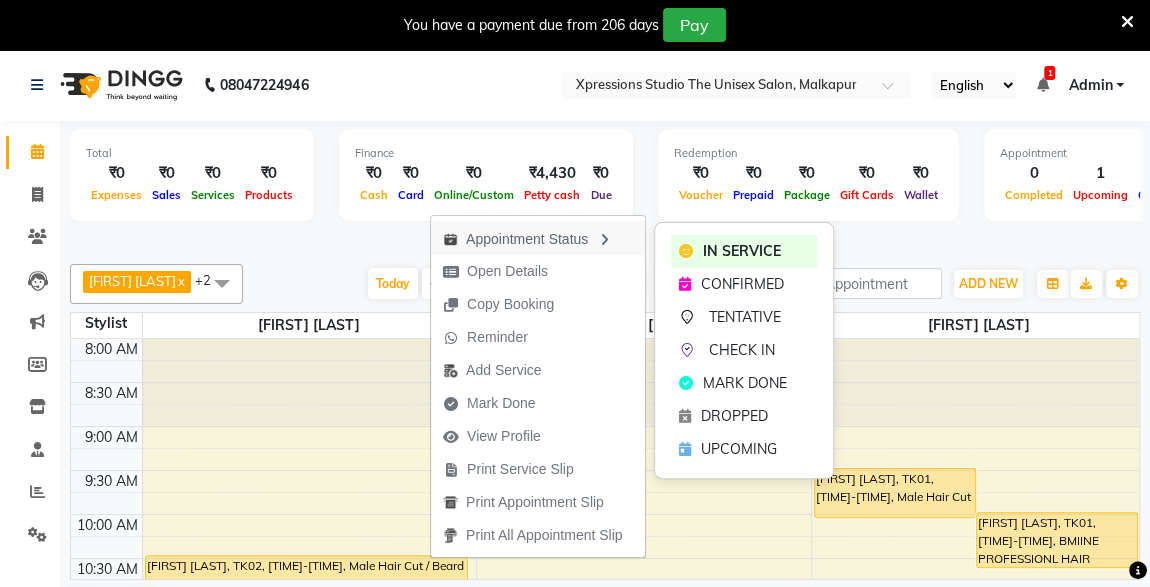 click on "Appointment Status" at bounding box center [538, 238] 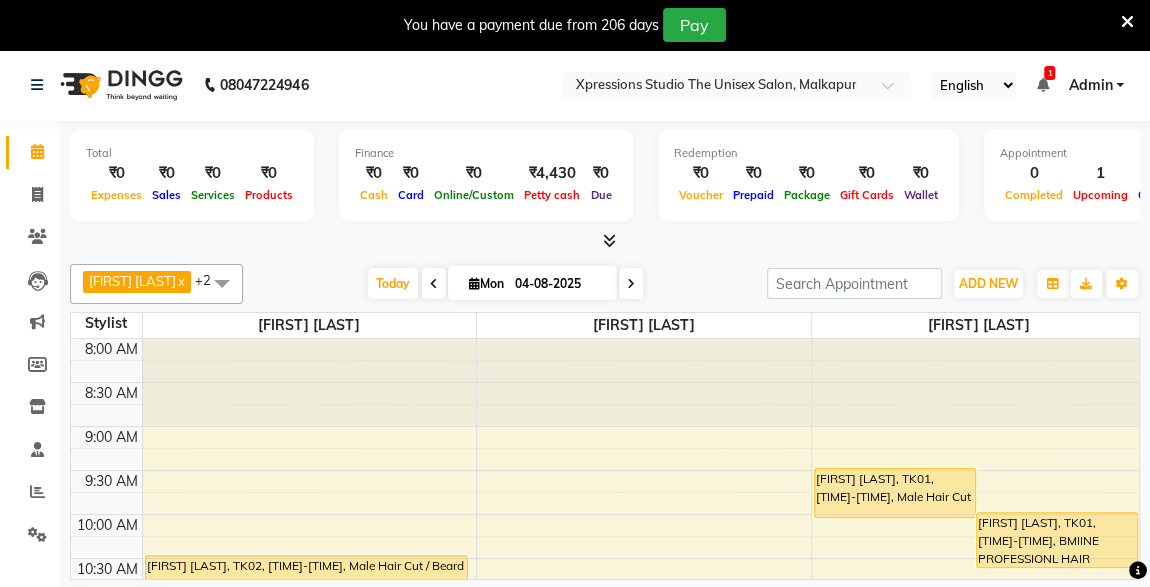 click on "[FIRST] [LAST], TK02, [TIME]-[TIME], Male Hair Cut / Beard" at bounding box center [306, 597] 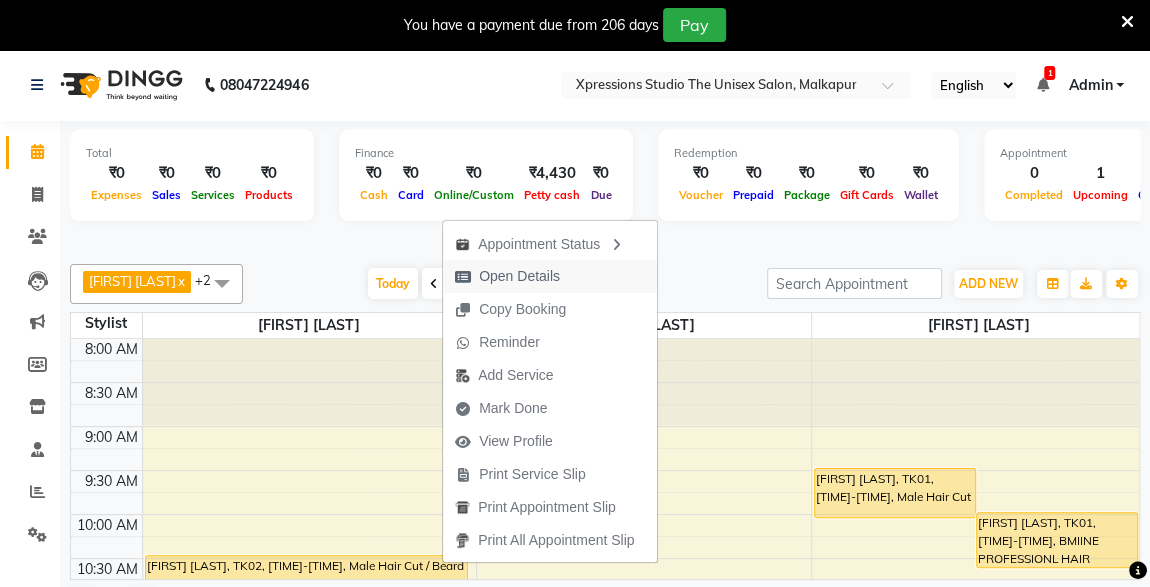 click on "Open Details" at bounding box center [519, 276] 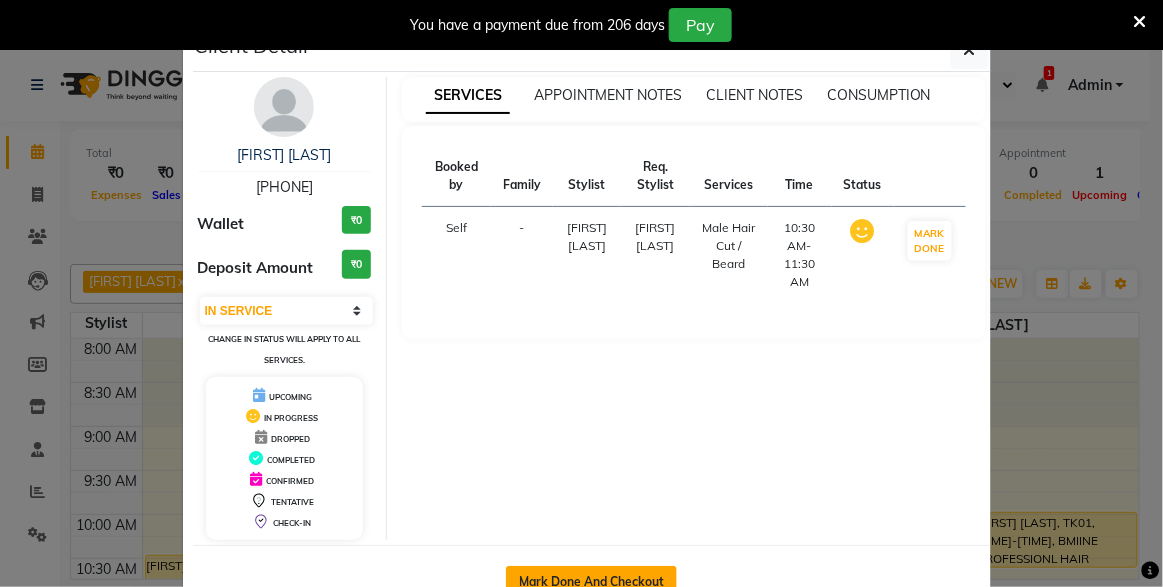 click on "Mark Done And Checkout" 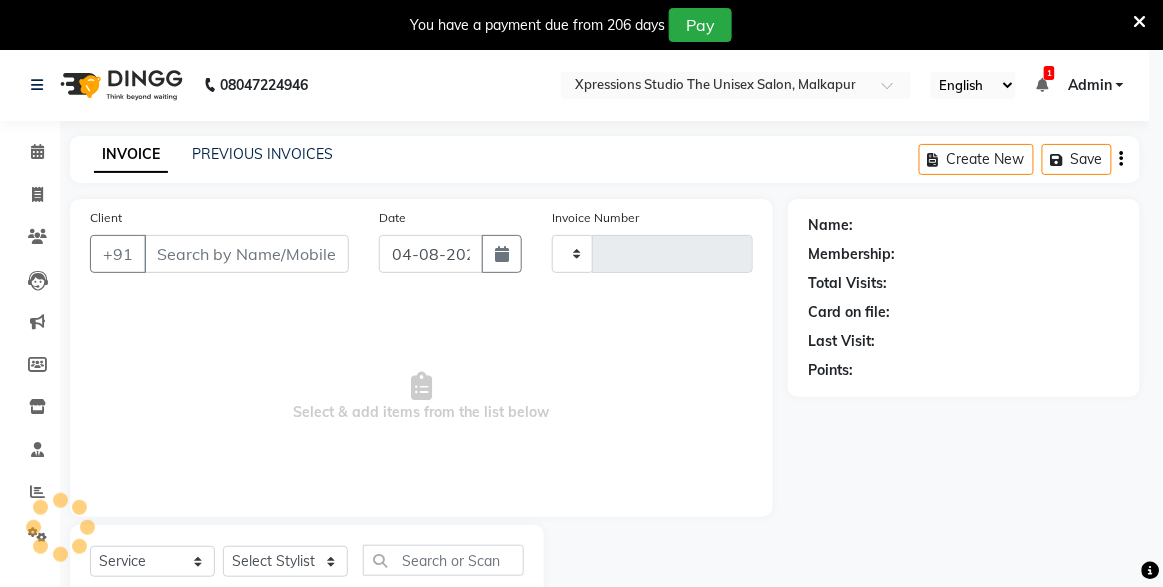type on "3749" 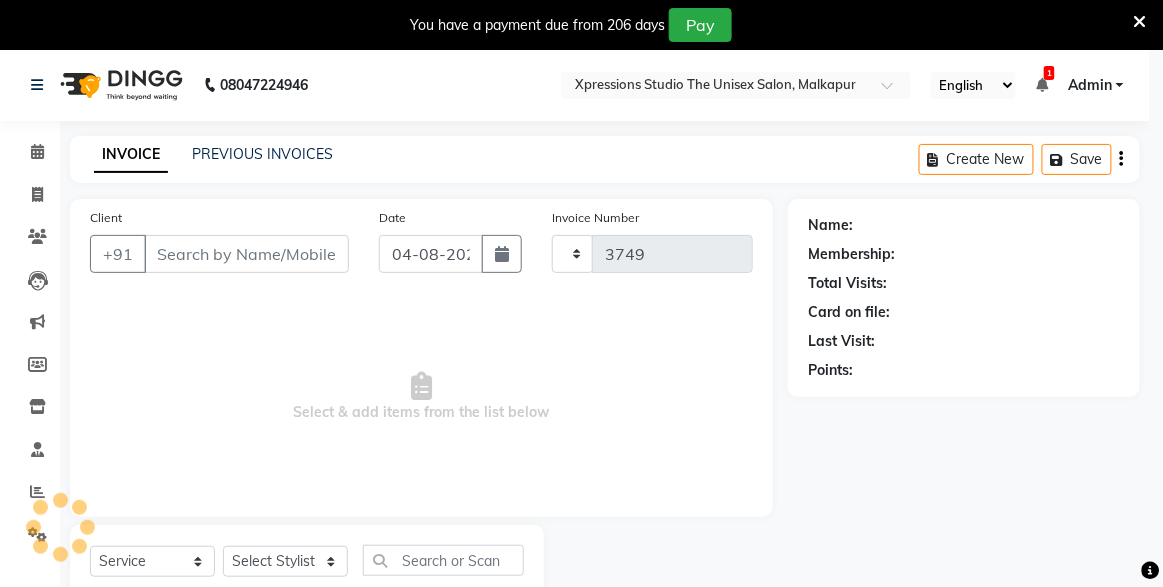 select on "7003" 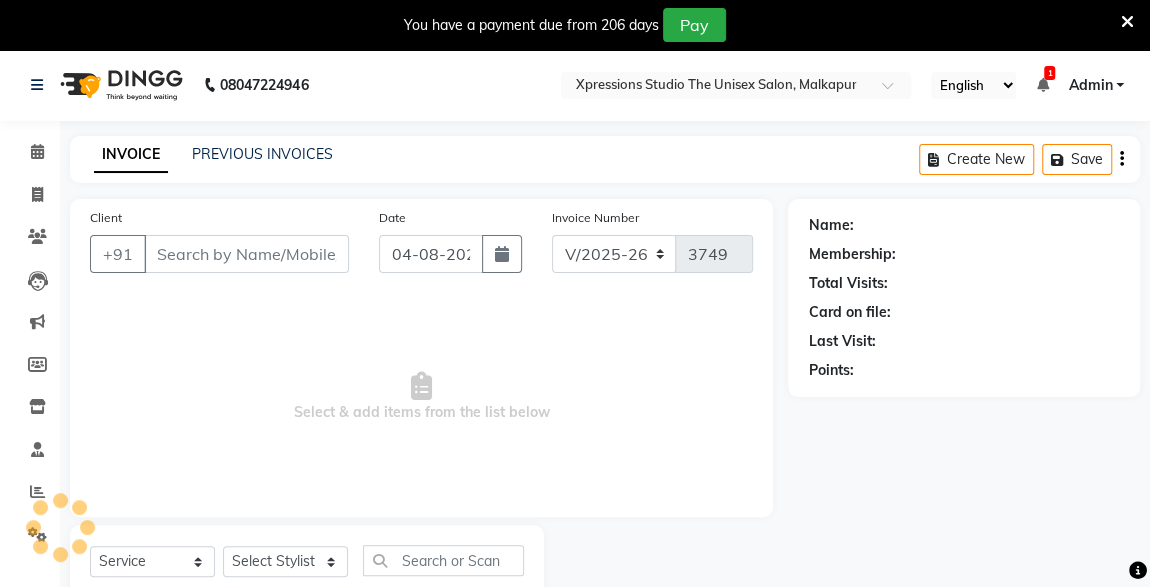 type on "[PHONE]" 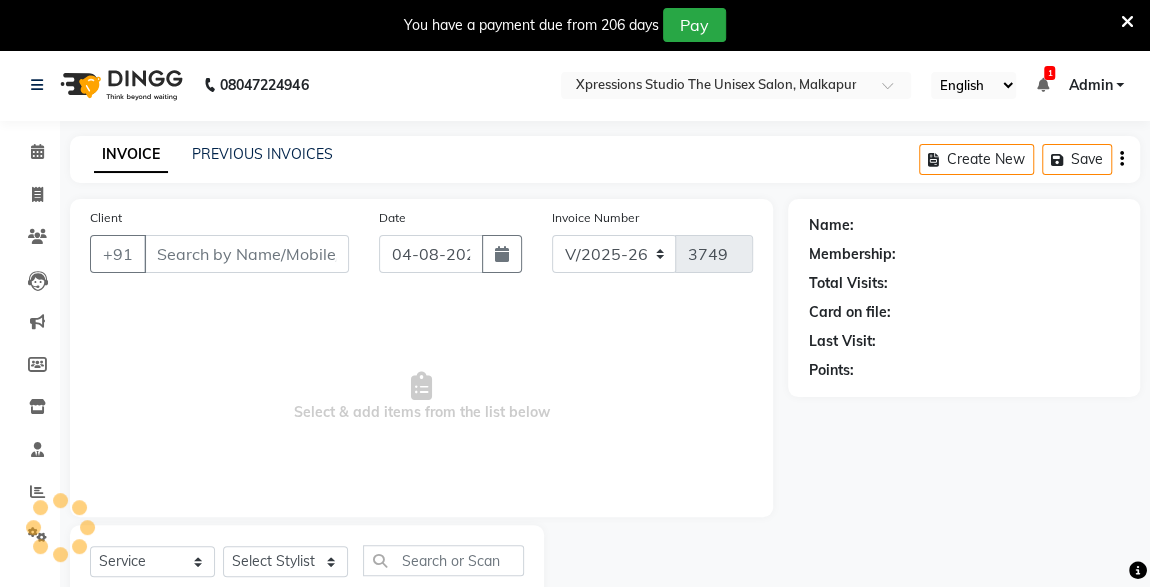 select on "57587" 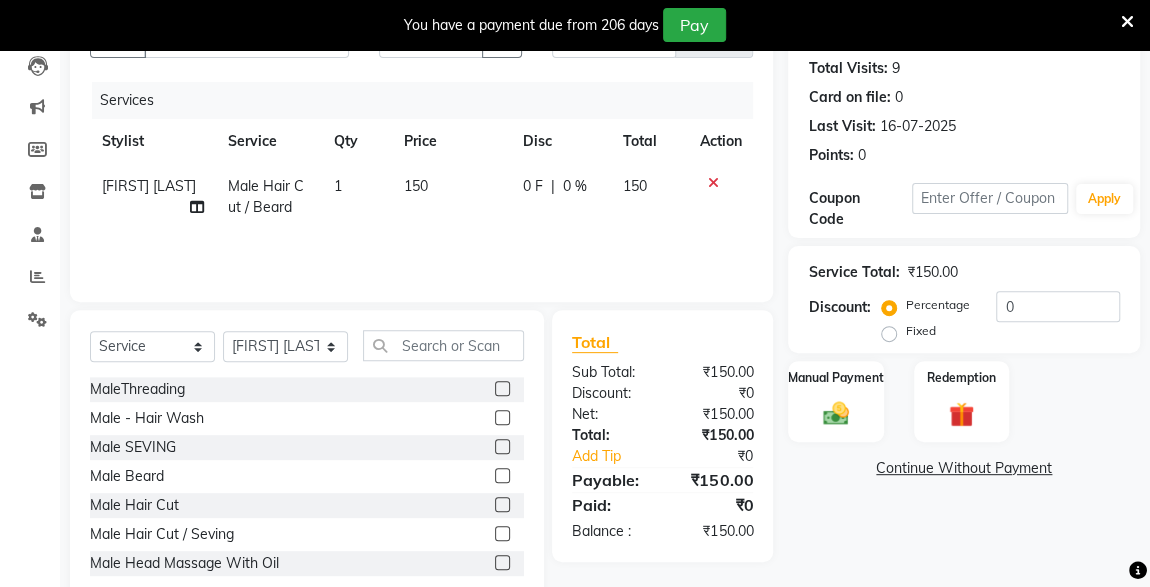 scroll, scrollTop: 261, scrollLeft: 0, axis: vertical 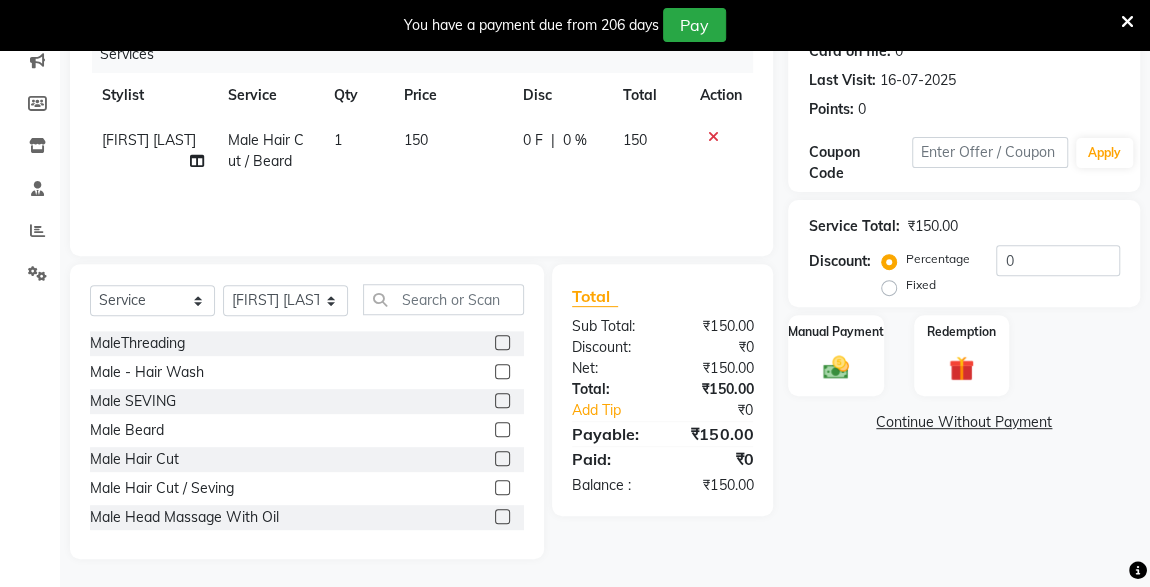 click 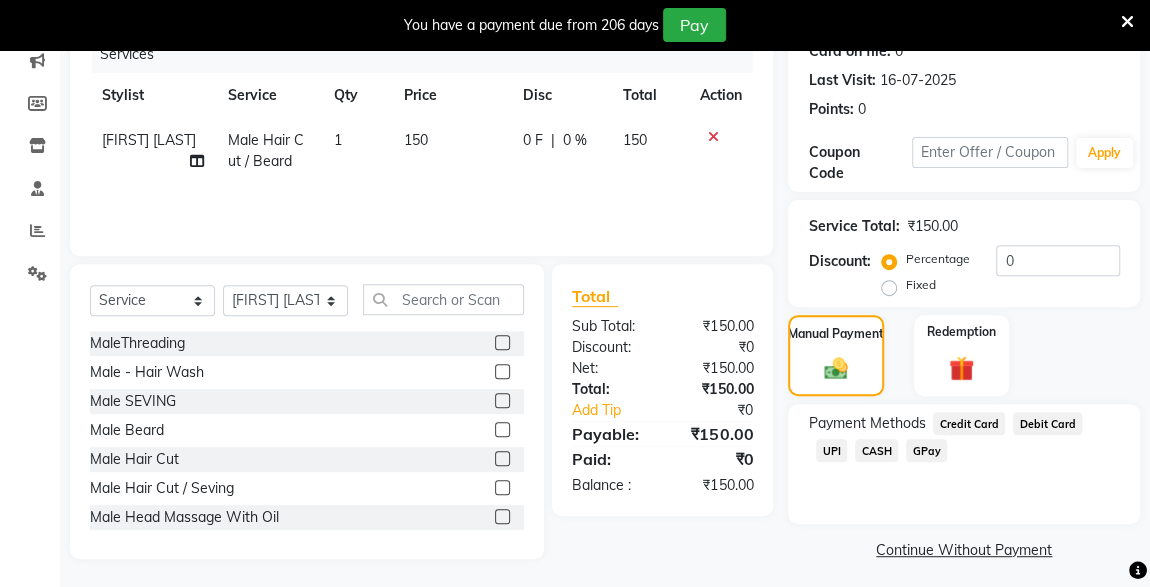click on "UPI" 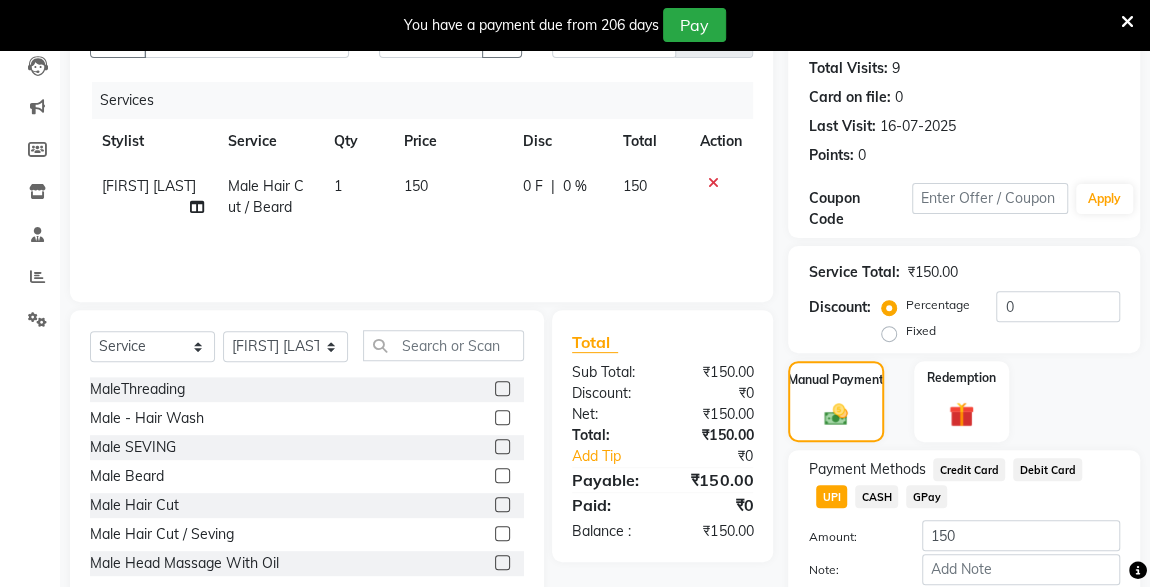 scroll, scrollTop: 323, scrollLeft: 0, axis: vertical 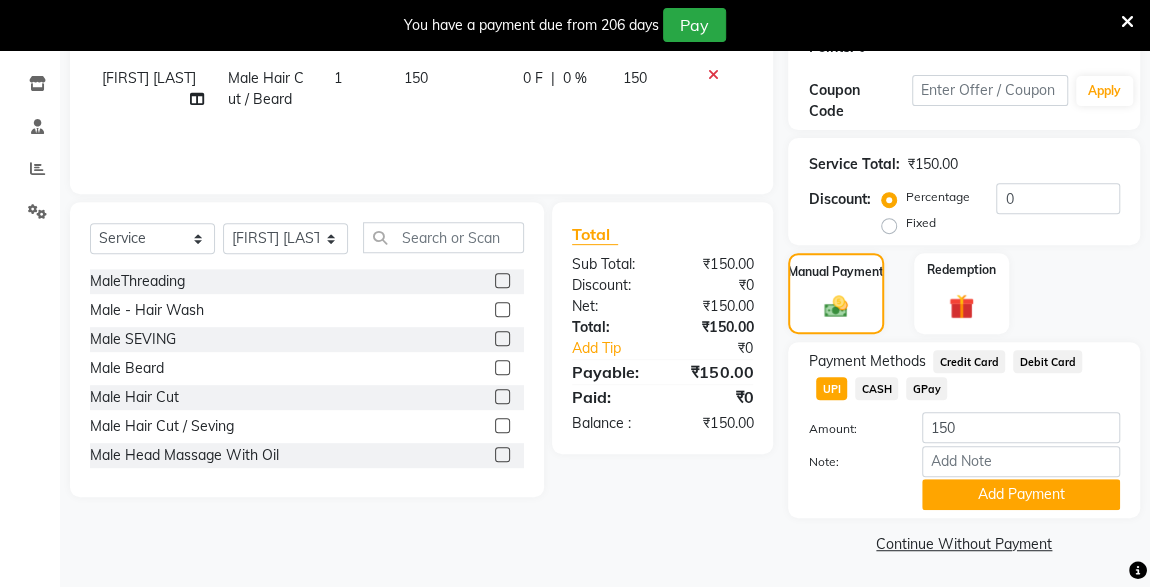 click on "CASH" 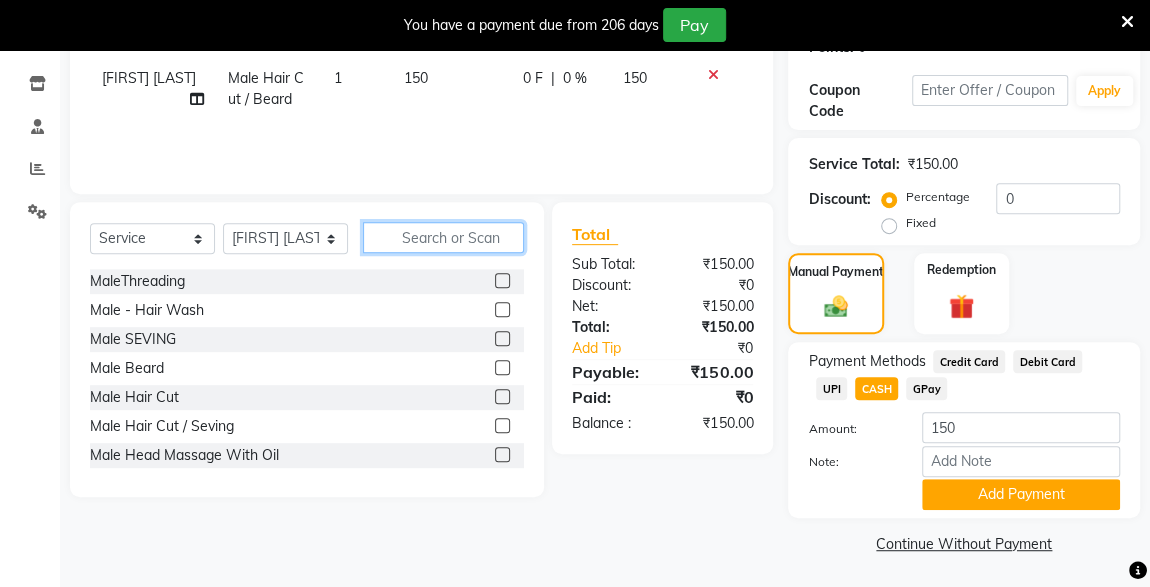 click 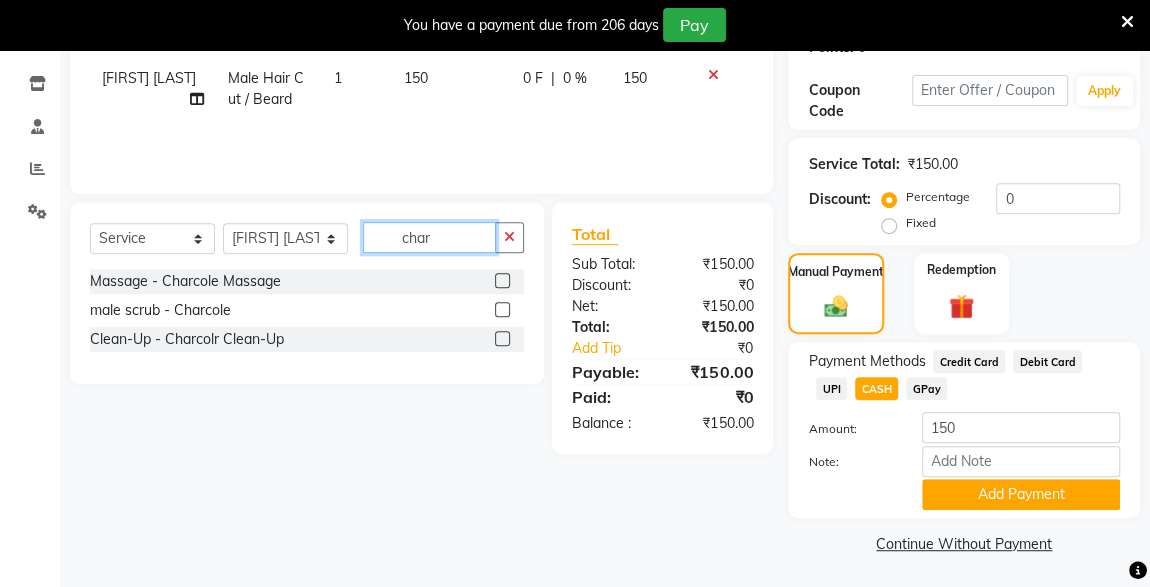 type on "char" 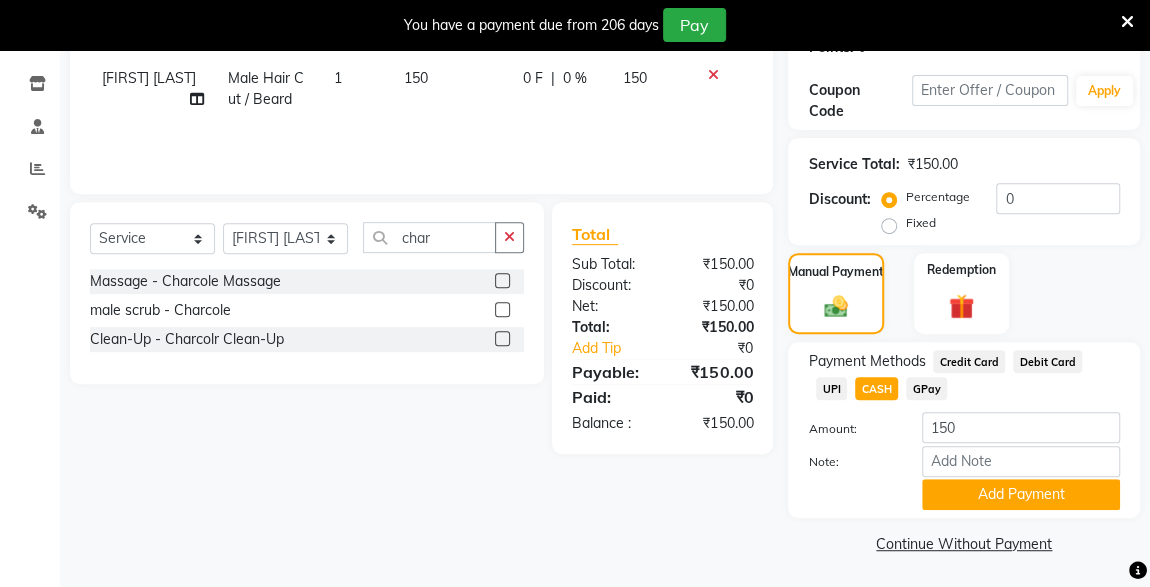 click 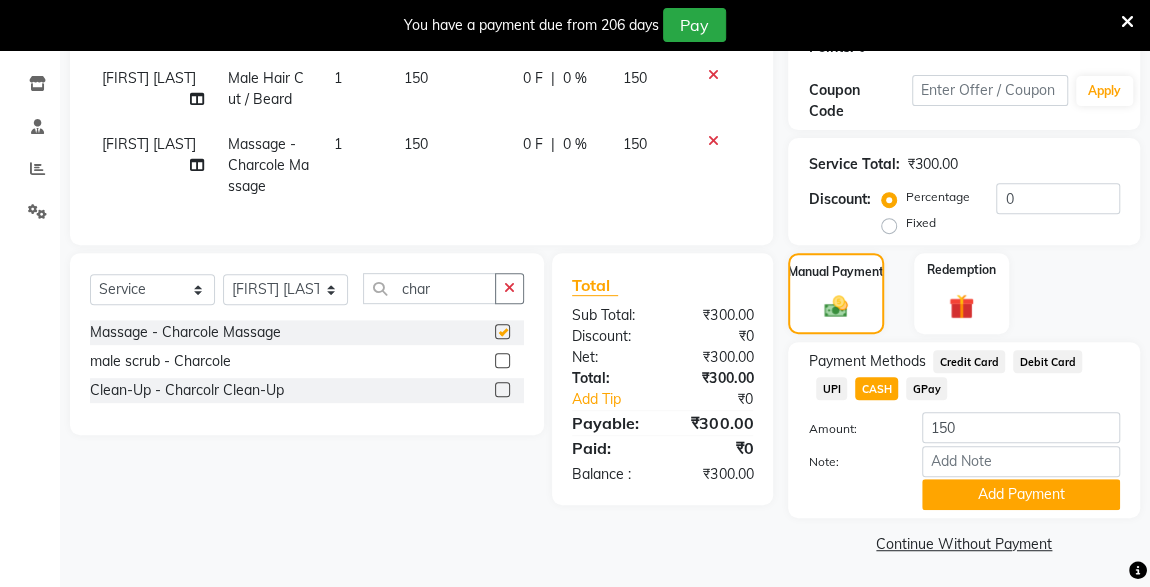 checkbox on "false" 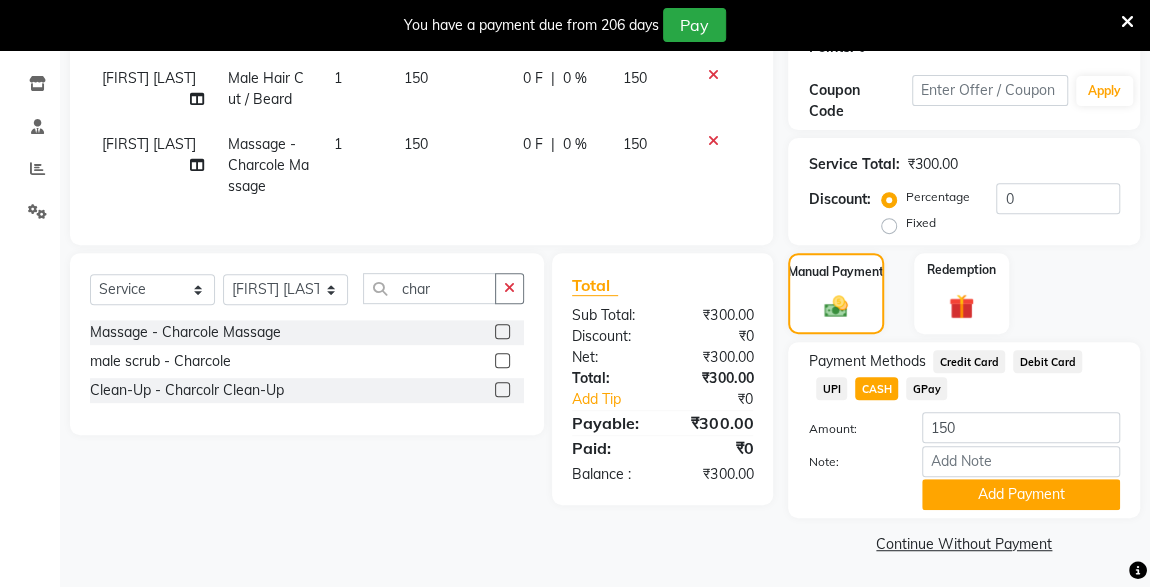 click on "CASH" 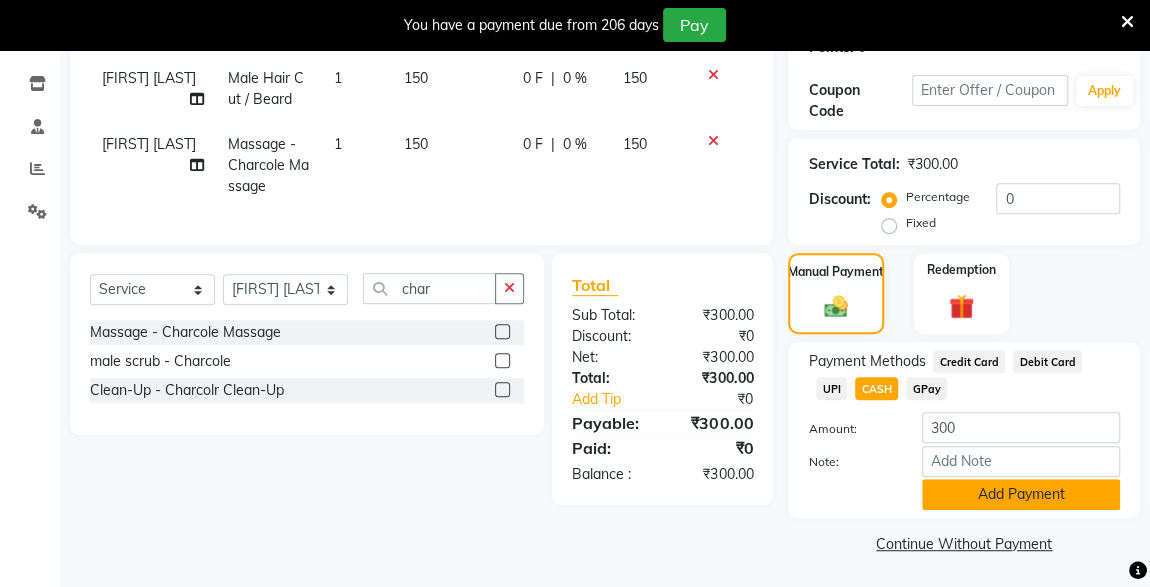 click on "Add Payment" 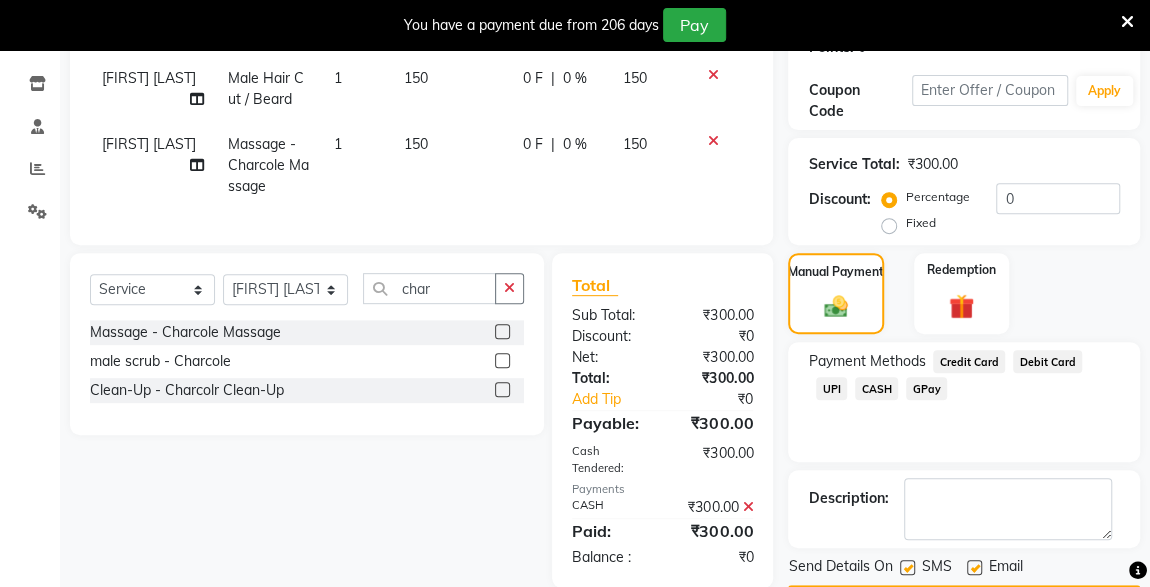 scroll, scrollTop: 379, scrollLeft: 0, axis: vertical 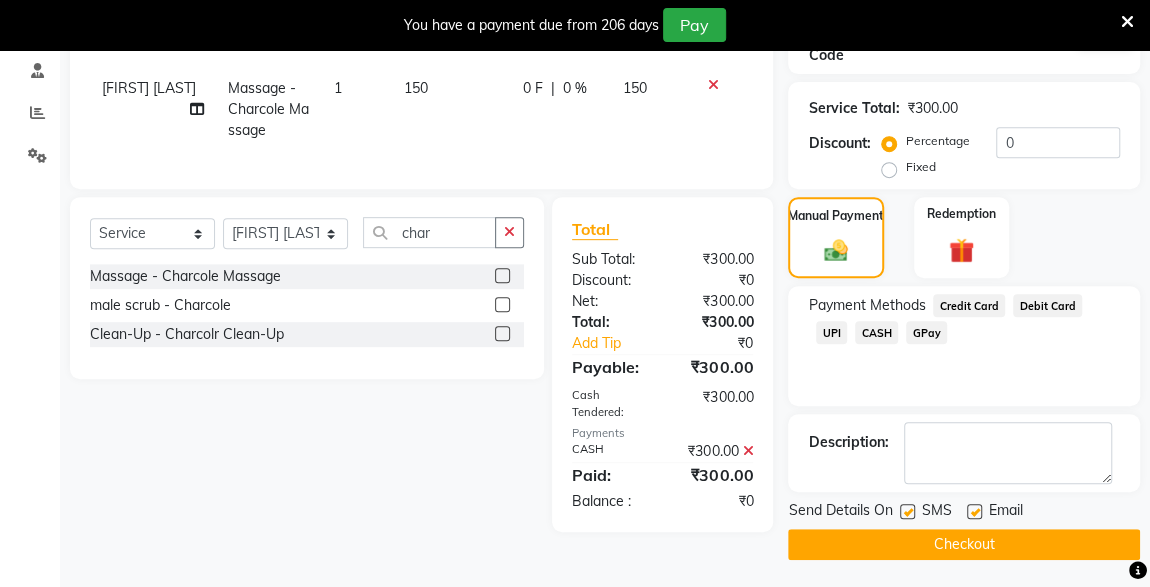 click 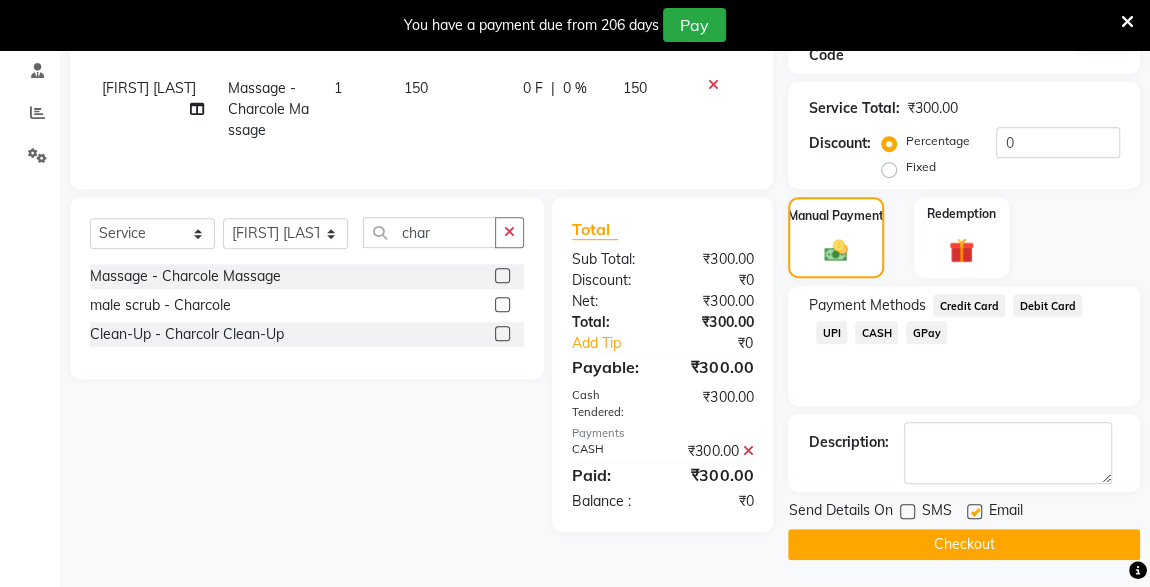 click on "Checkout" 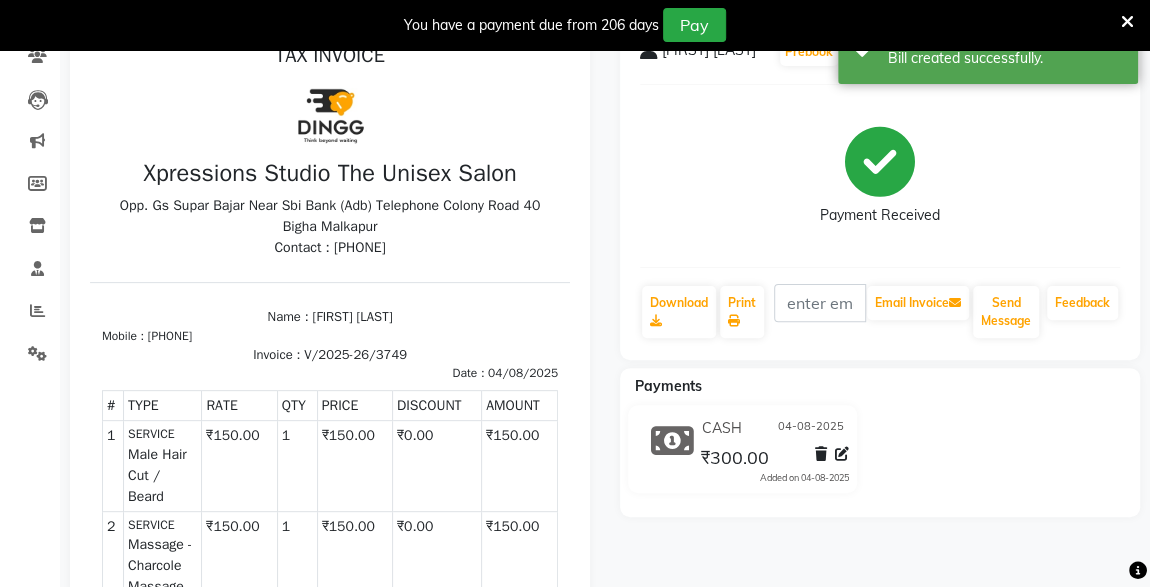 scroll, scrollTop: 0, scrollLeft: 0, axis: both 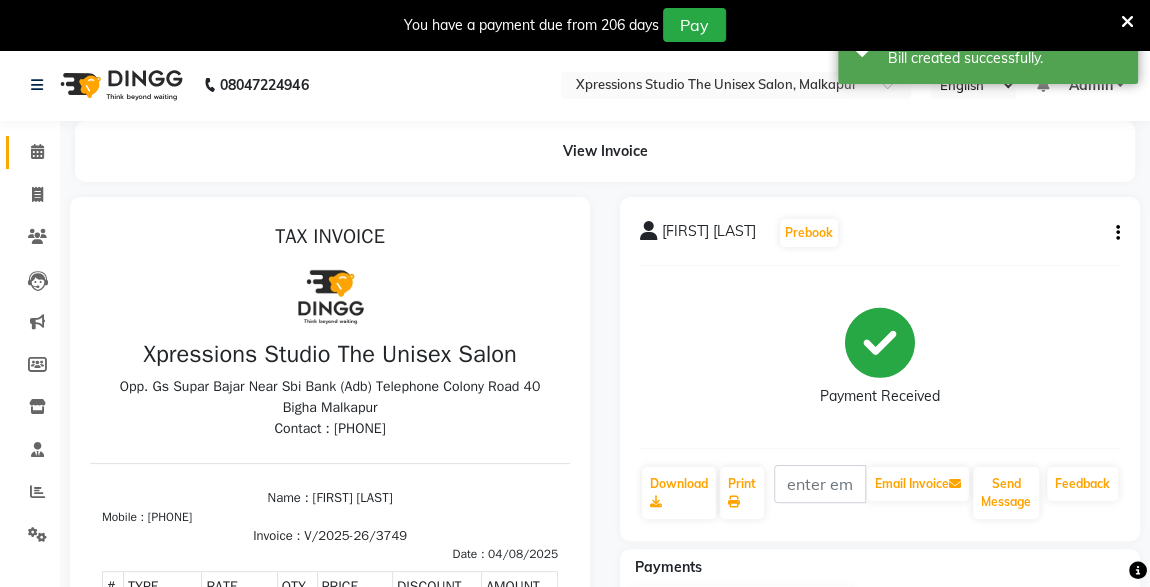 click 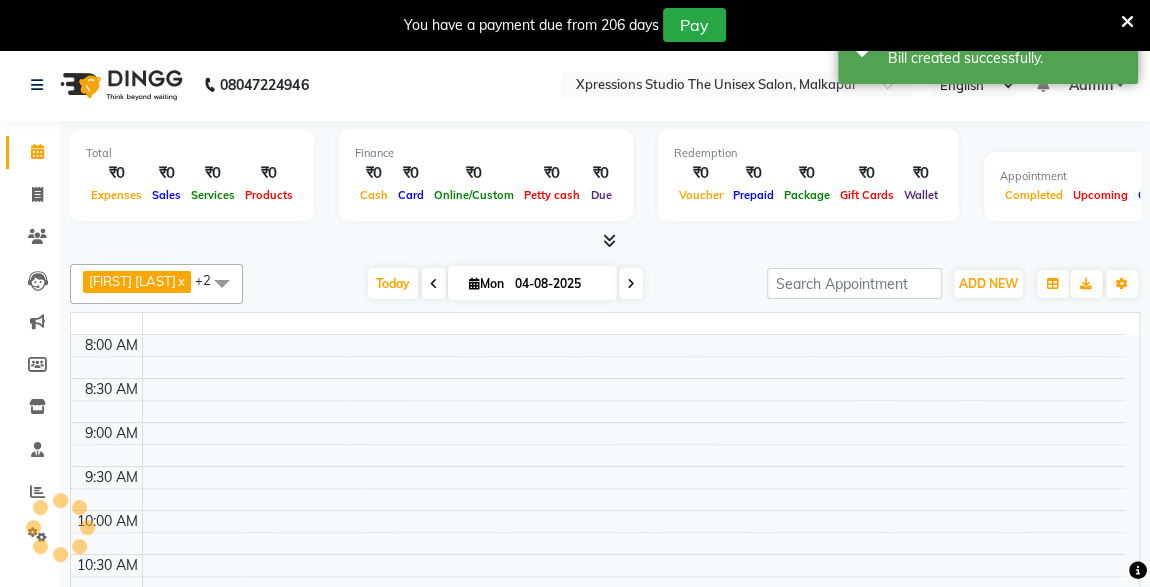 scroll, scrollTop: 0, scrollLeft: 0, axis: both 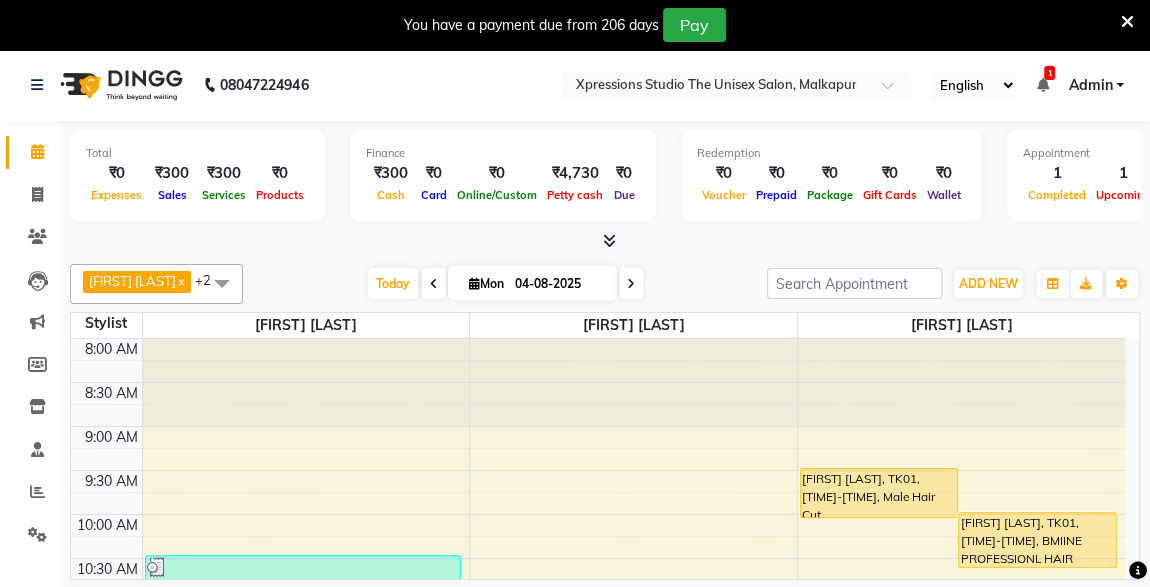 click on "[FIRST] [LAST], TK01, [TIME]-[TIME], BMIINE PROFESSIONL HAIR COLOUR" at bounding box center (1037, 540) 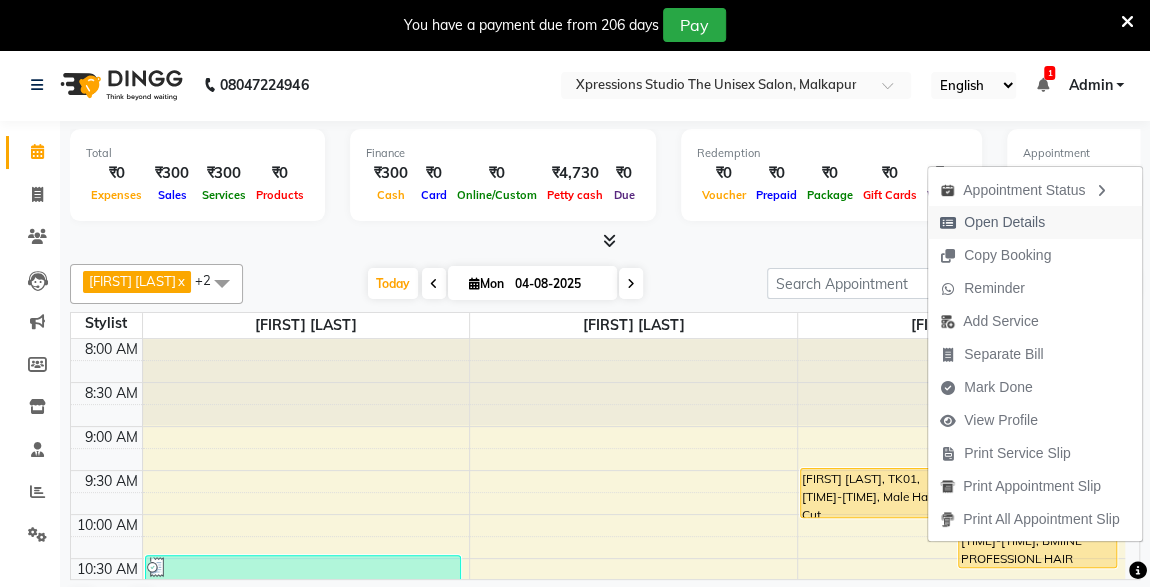 click on "Open Details" at bounding box center (1004, 222) 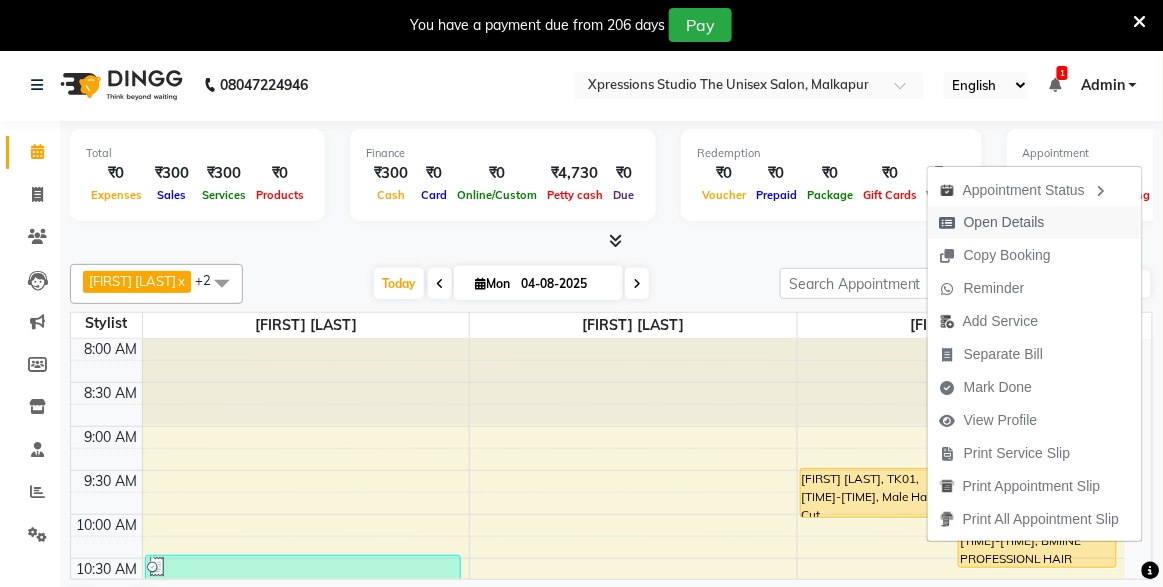 select on "1" 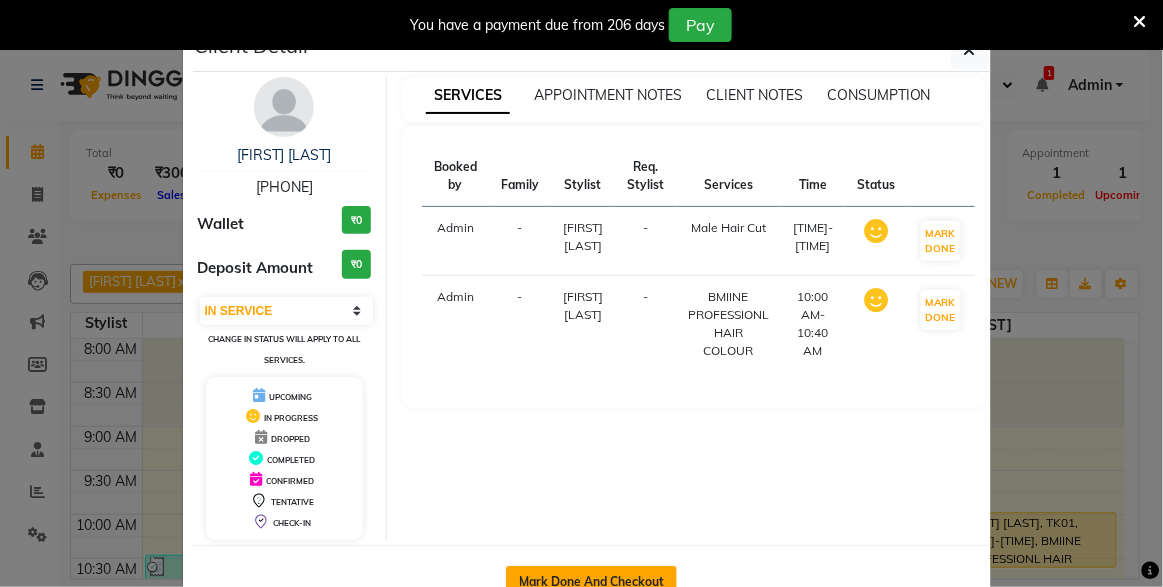 click on "Mark Done And Checkout" 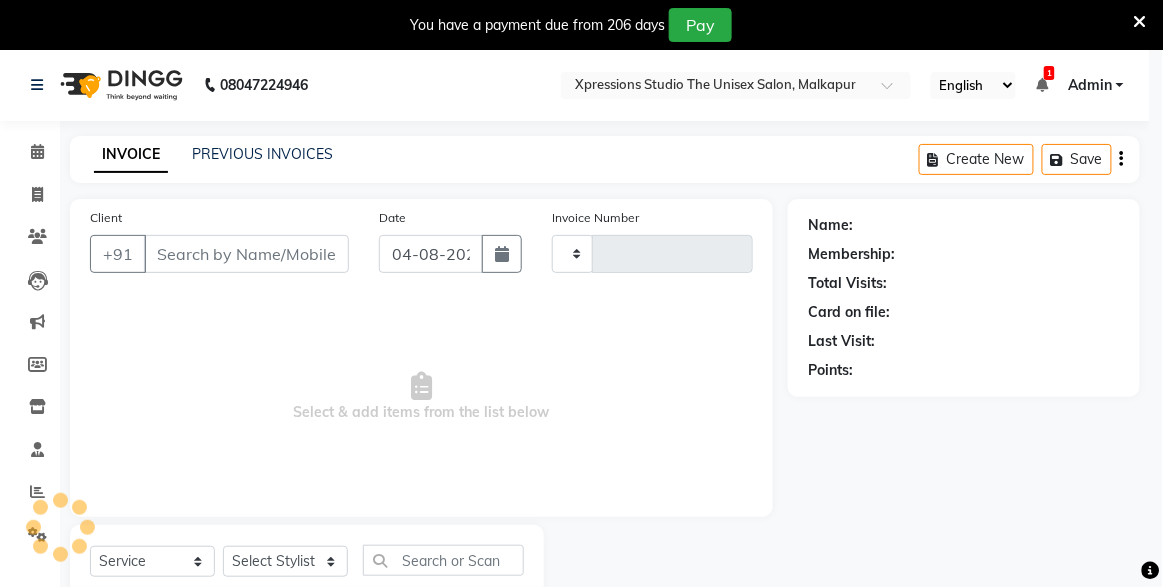 type on "3750" 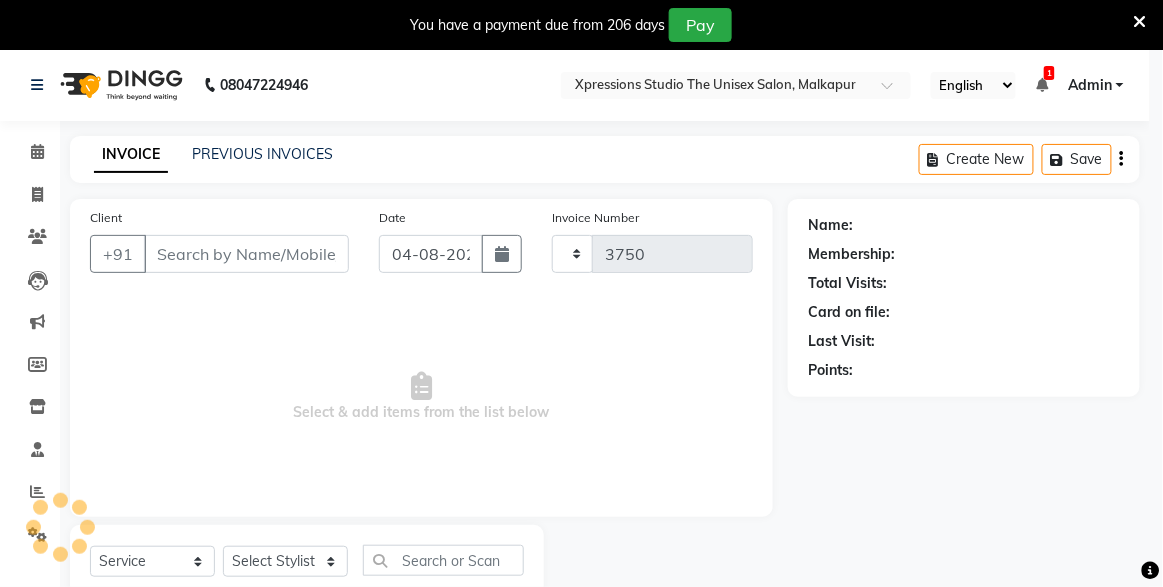 select on "7003" 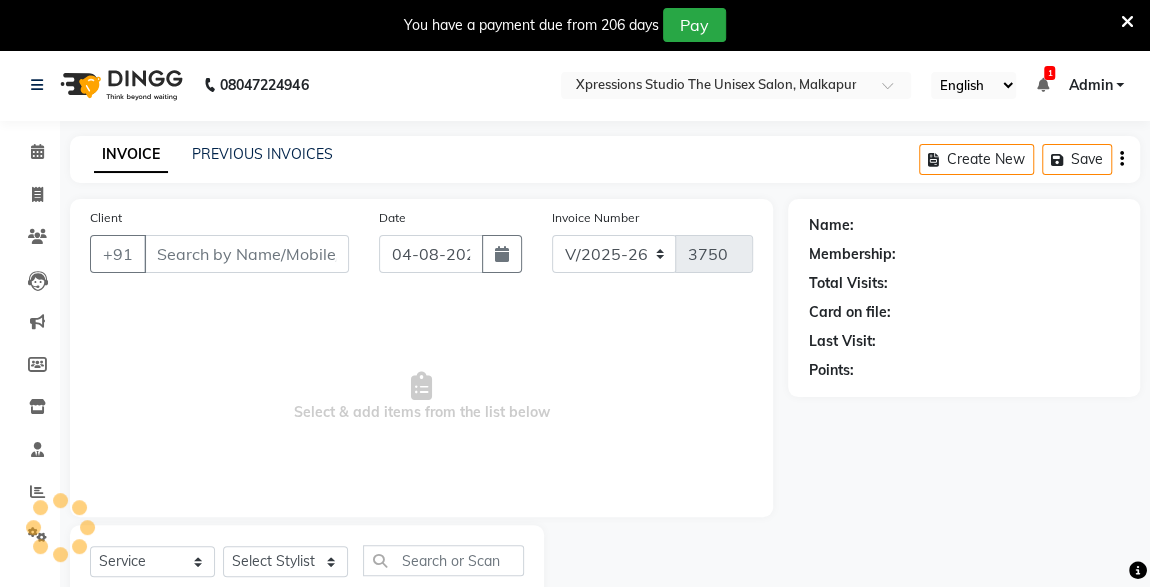 type on "[PHONE]" 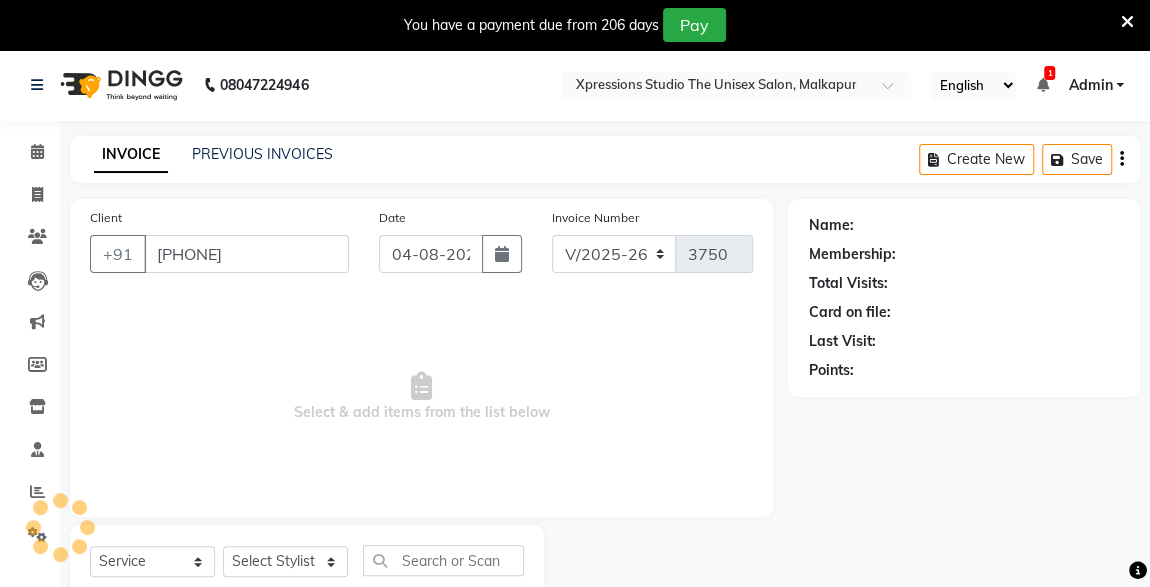 select on "57589" 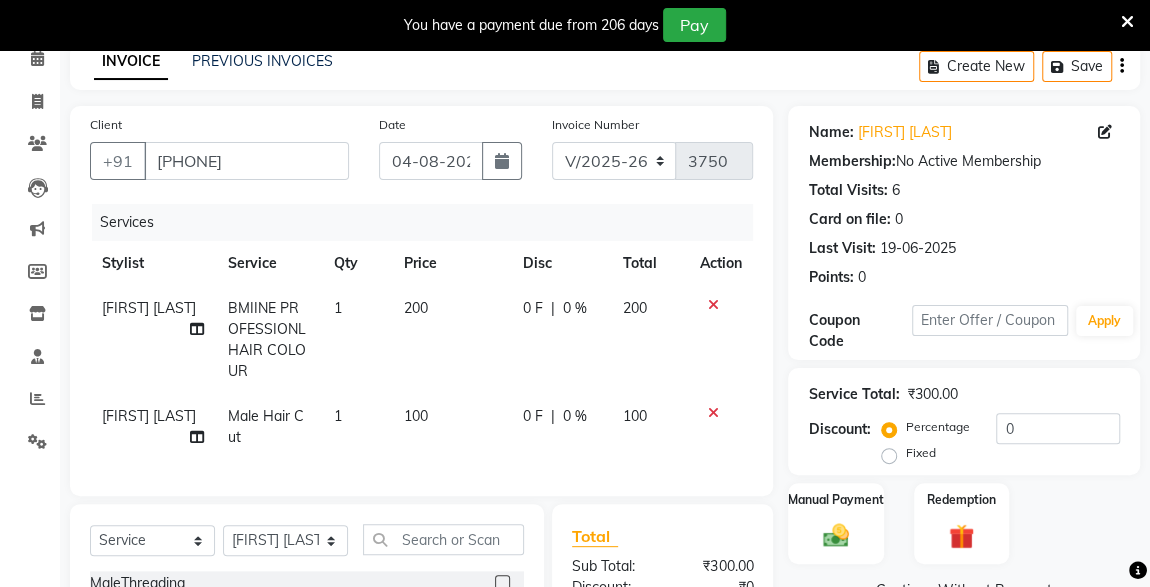 scroll, scrollTop: 107, scrollLeft: 0, axis: vertical 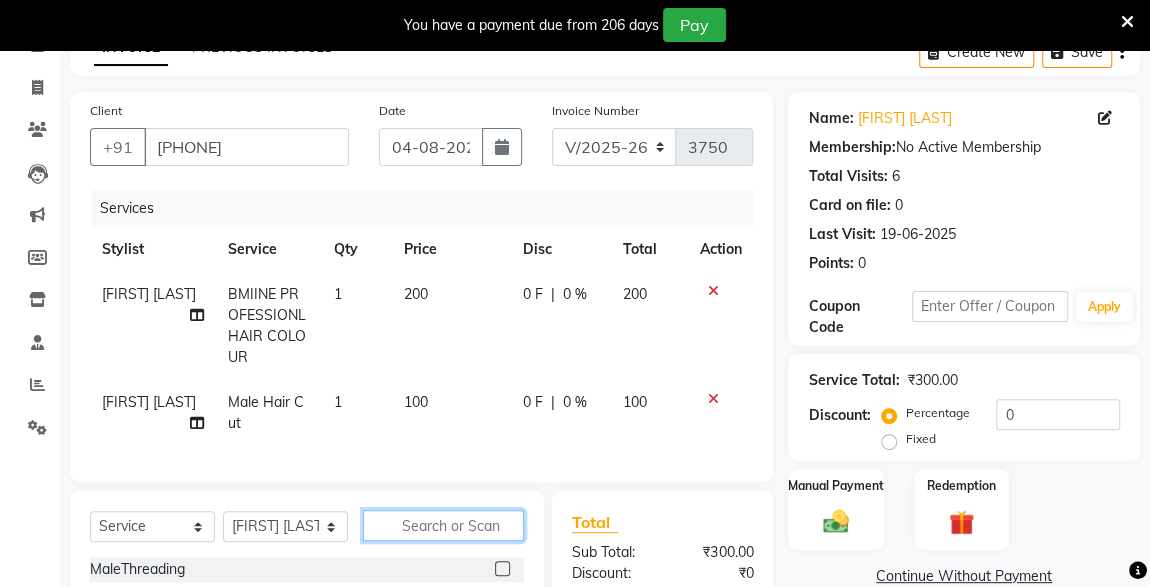 click 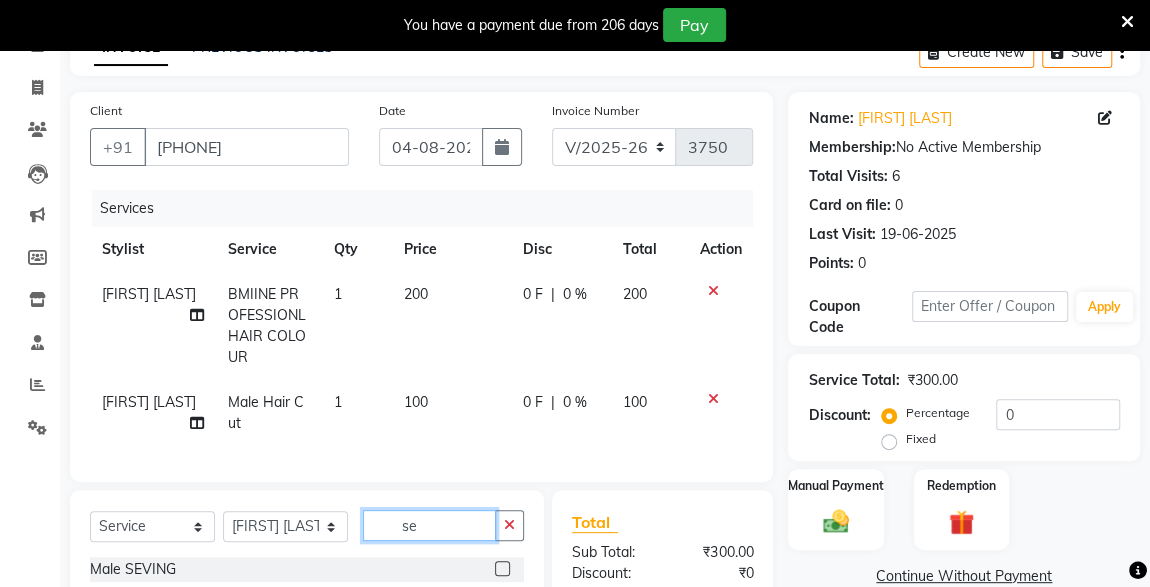 type on "se" 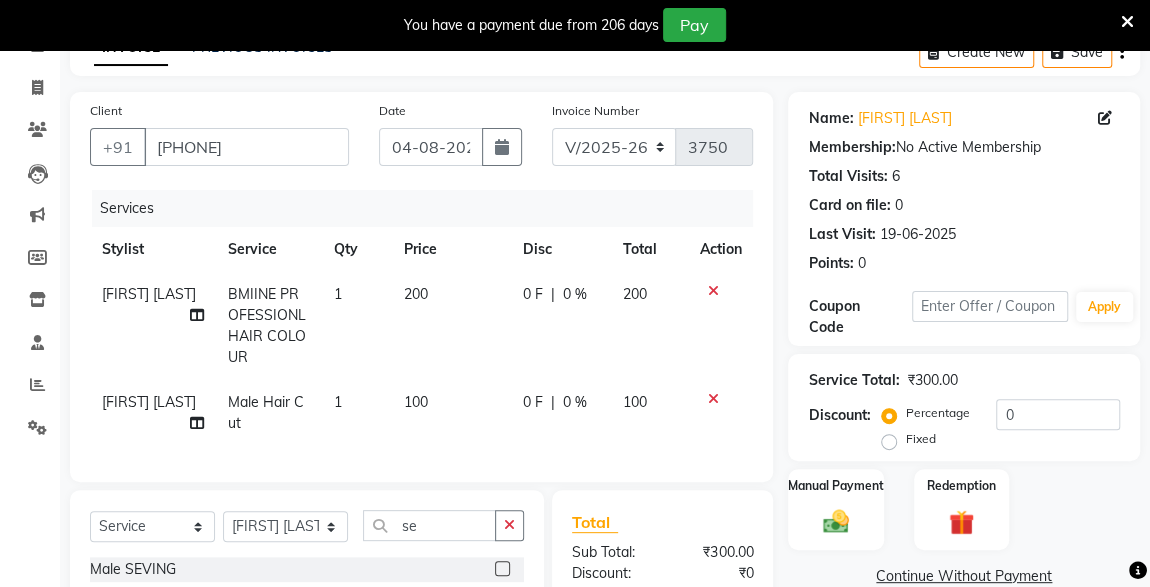 click 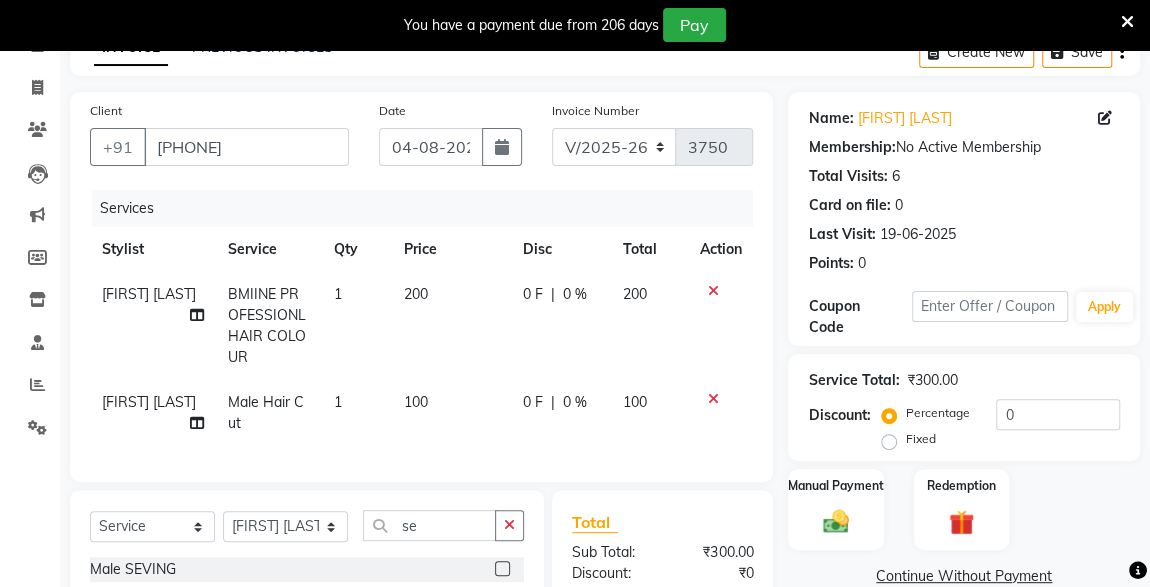 click at bounding box center (501, 569) 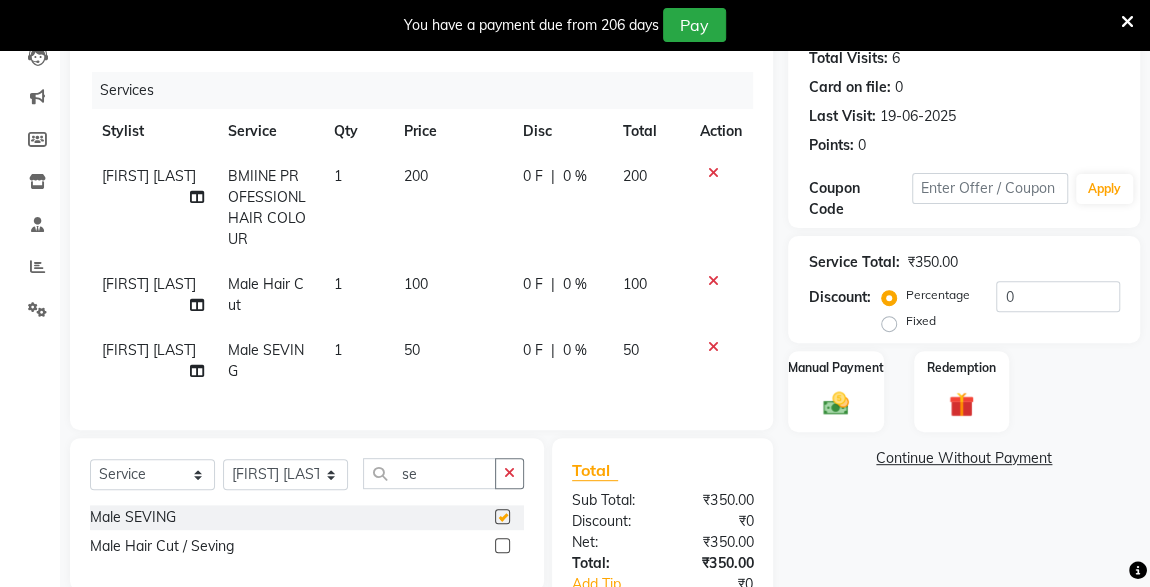 checkbox on "false" 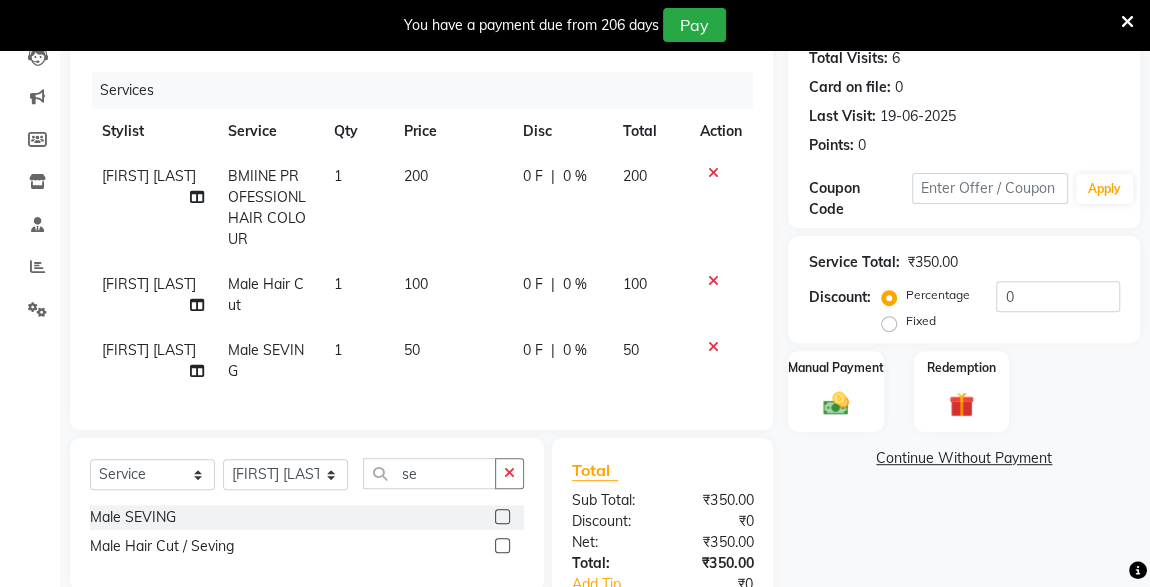 scroll, scrollTop: 369, scrollLeft: 0, axis: vertical 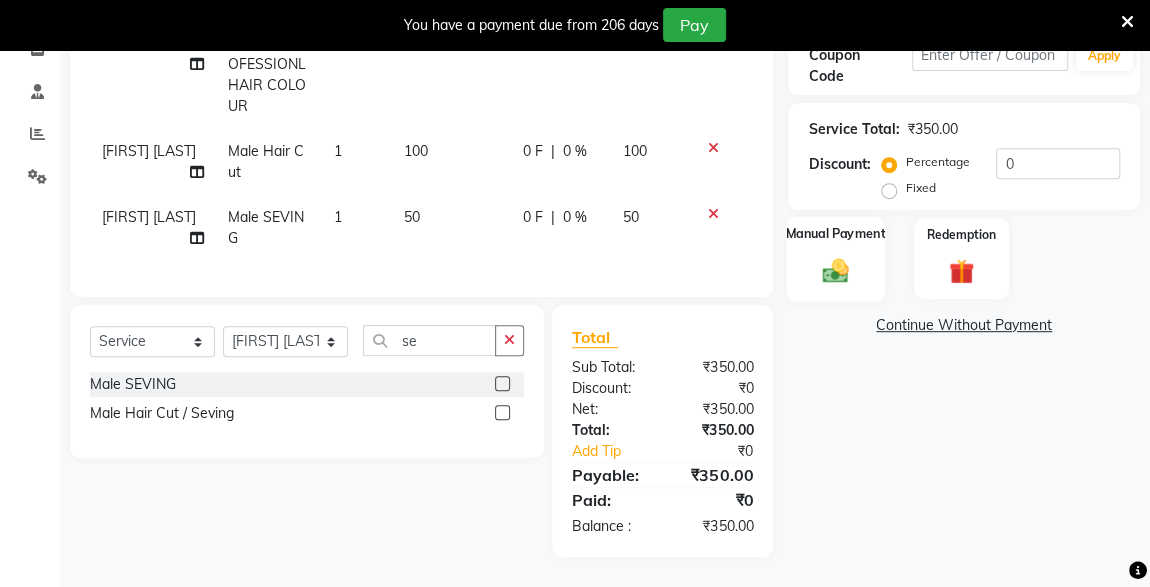 click on "Manual Payment" 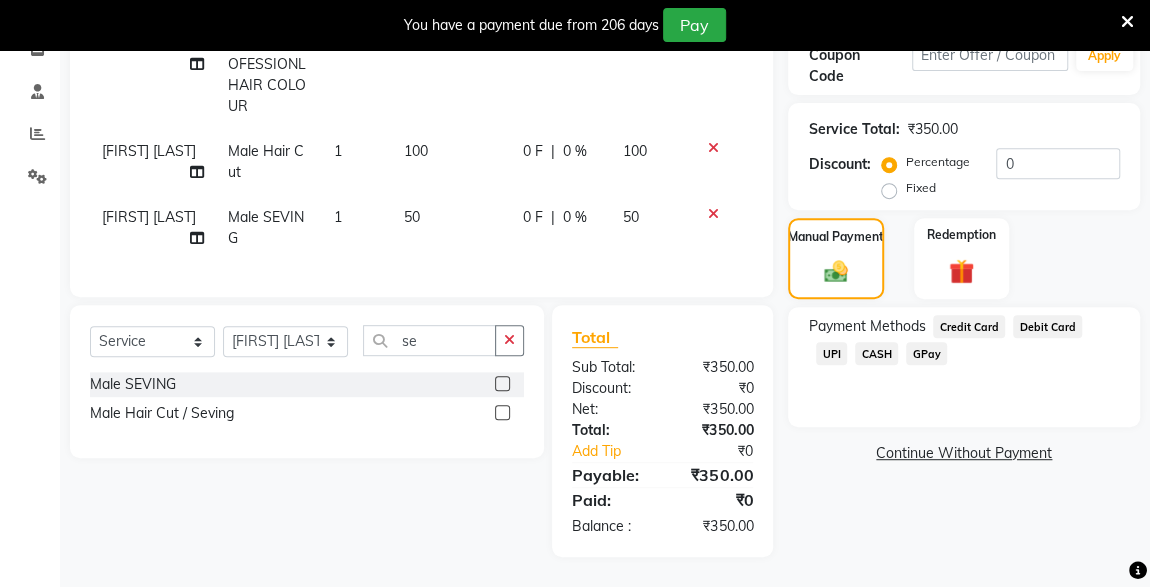 click on "UPI" 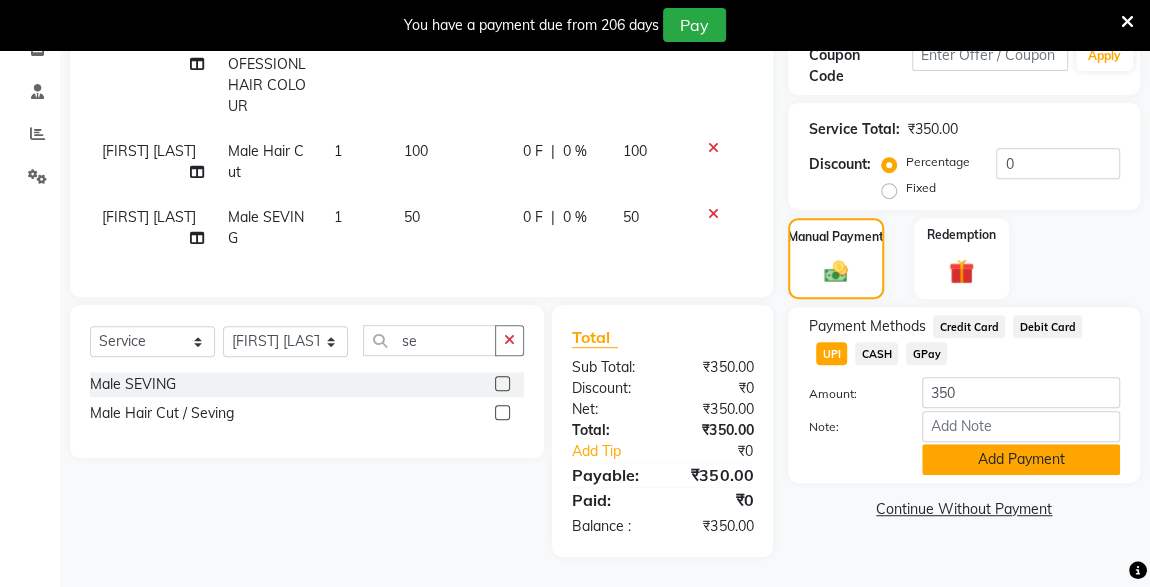 click on "Add Payment" 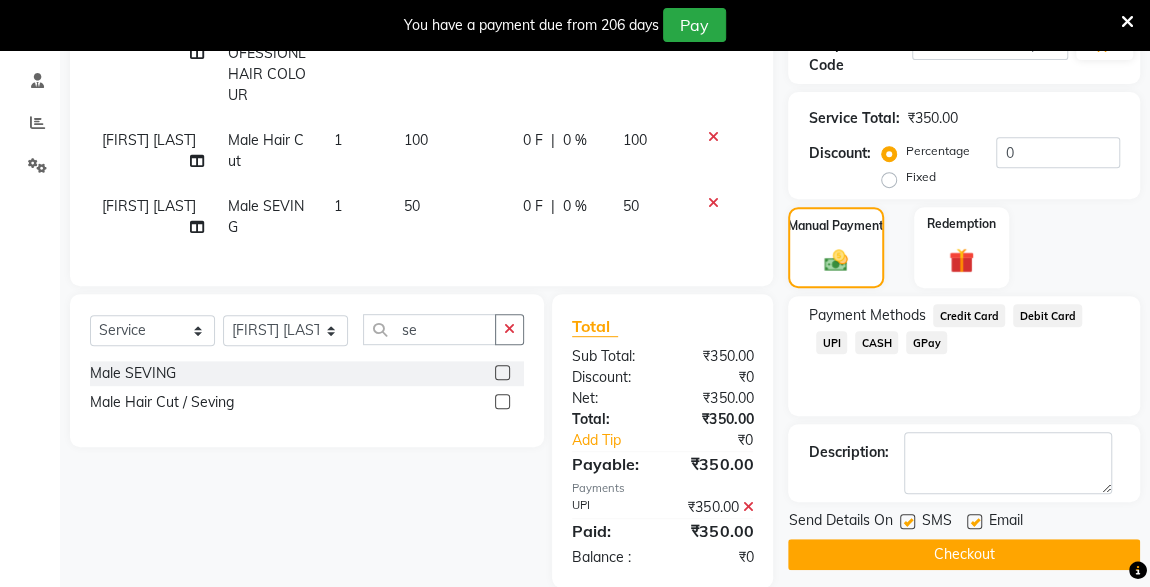 scroll, scrollTop: 411, scrollLeft: 0, axis: vertical 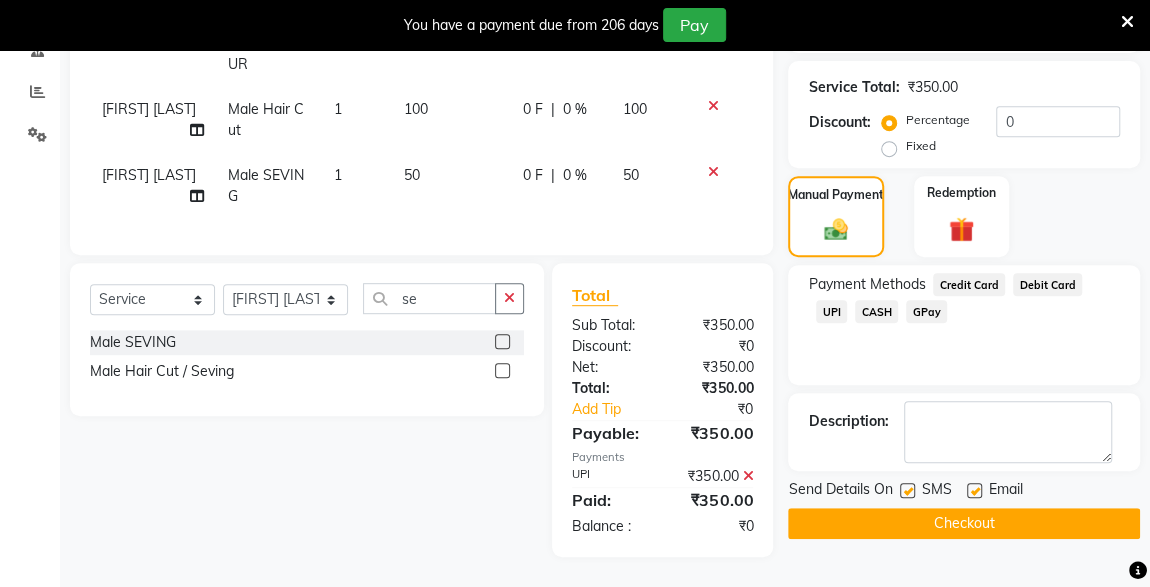 click 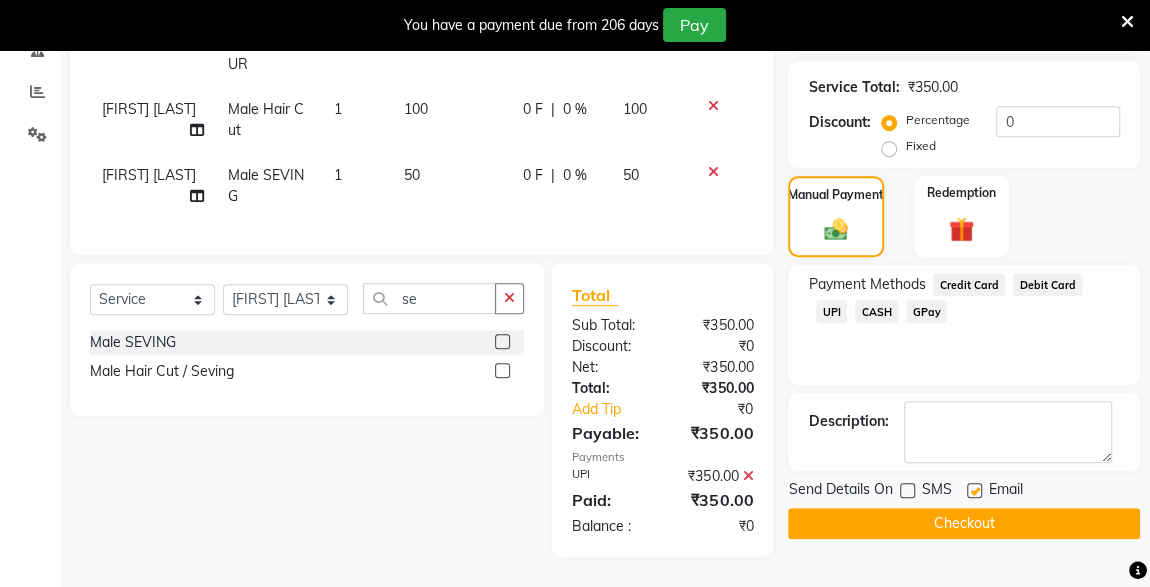 click on "Checkout" 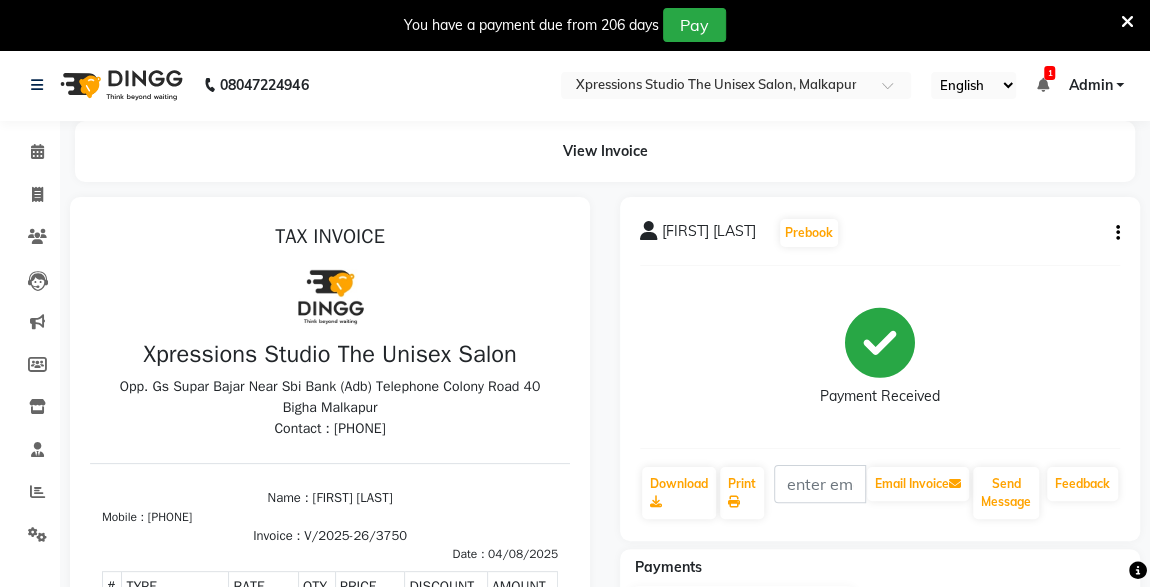 scroll, scrollTop: 0, scrollLeft: 0, axis: both 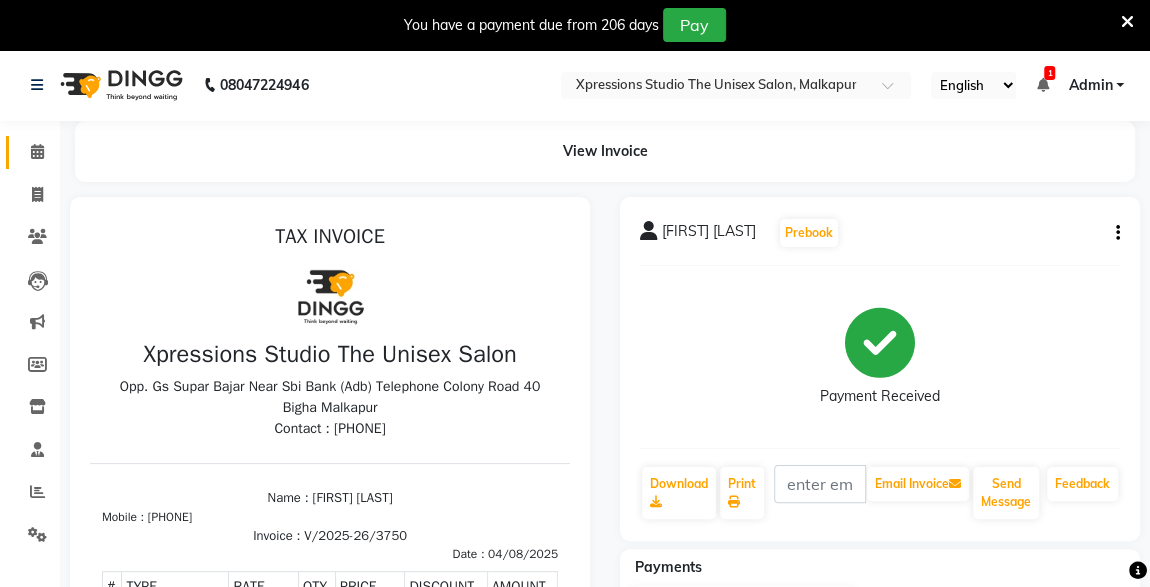 click 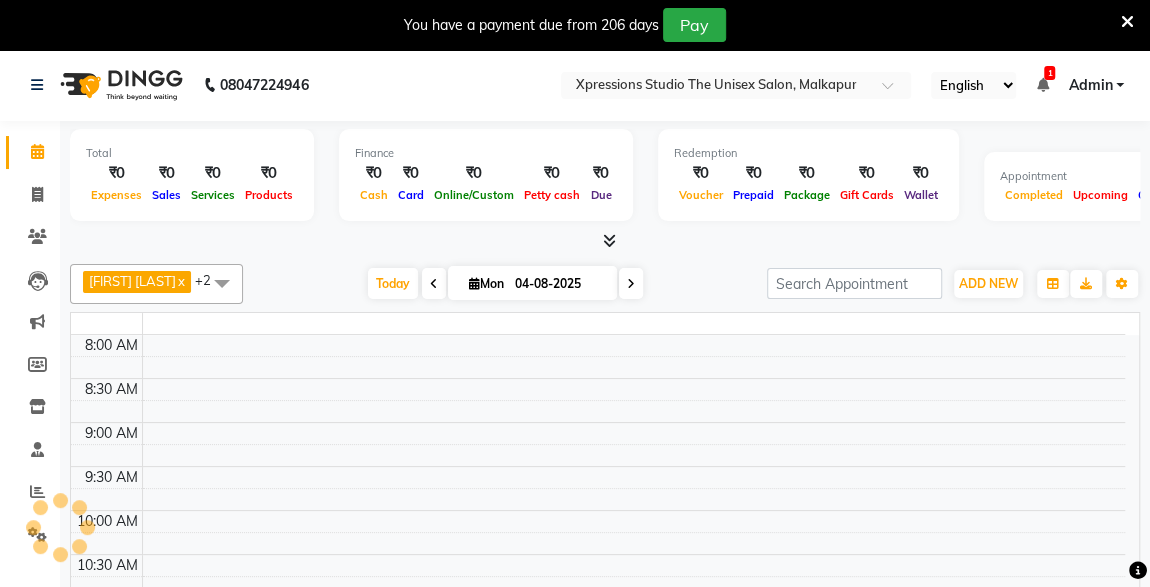 scroll, scrollTop: 0, scrollLeft: 0, axis: both 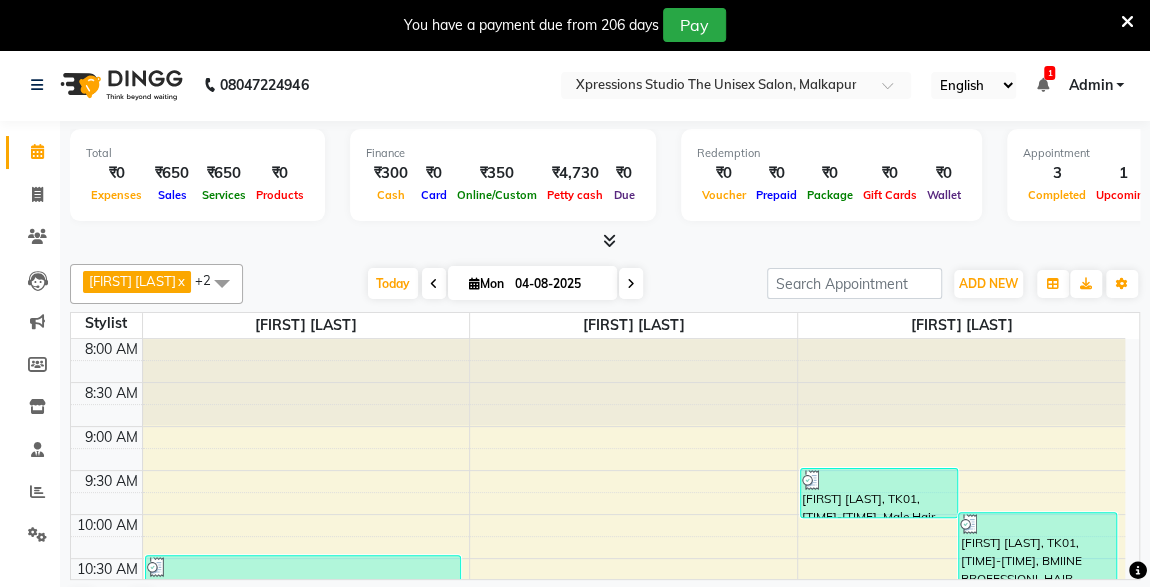 click on "1" at bounding box center [1049, 73] 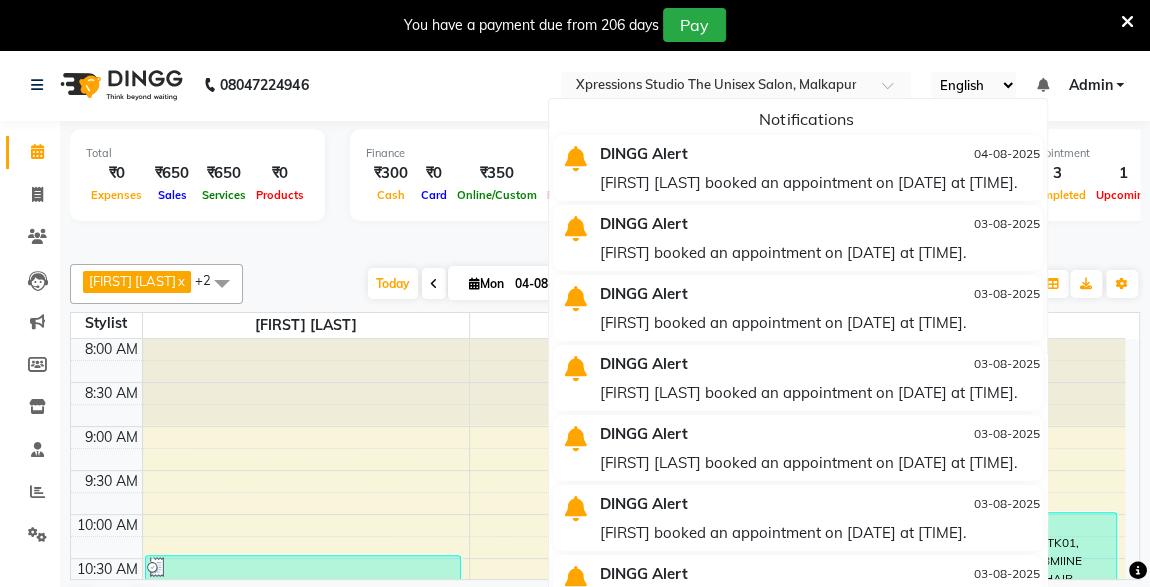click on "[FIRST] [LAST] booked an appointment on [DATE] at [TIME]." at bounding box center (819, 182) 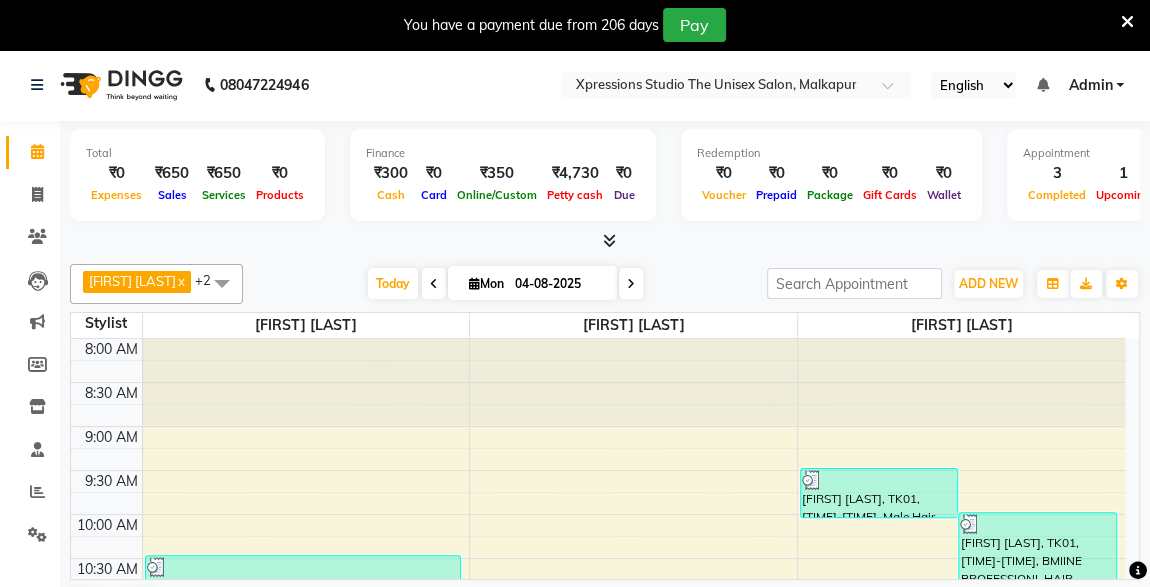 click at bounding box center (1127, 22) 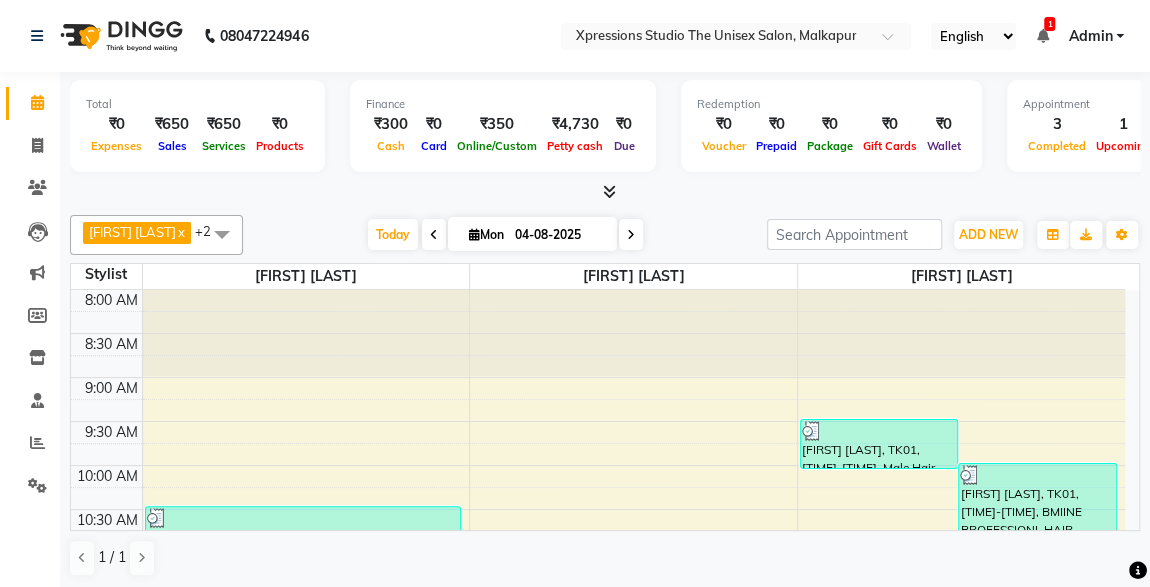 click at bounding box center (1042, 36) 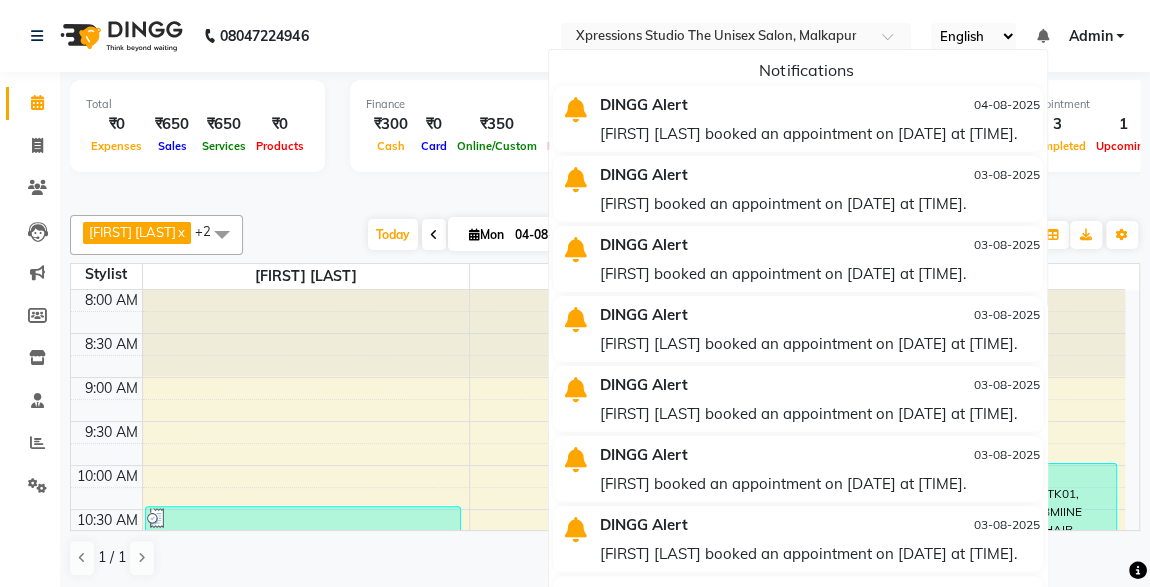click on "DINGG Alert" at bounding box center [741, 104] 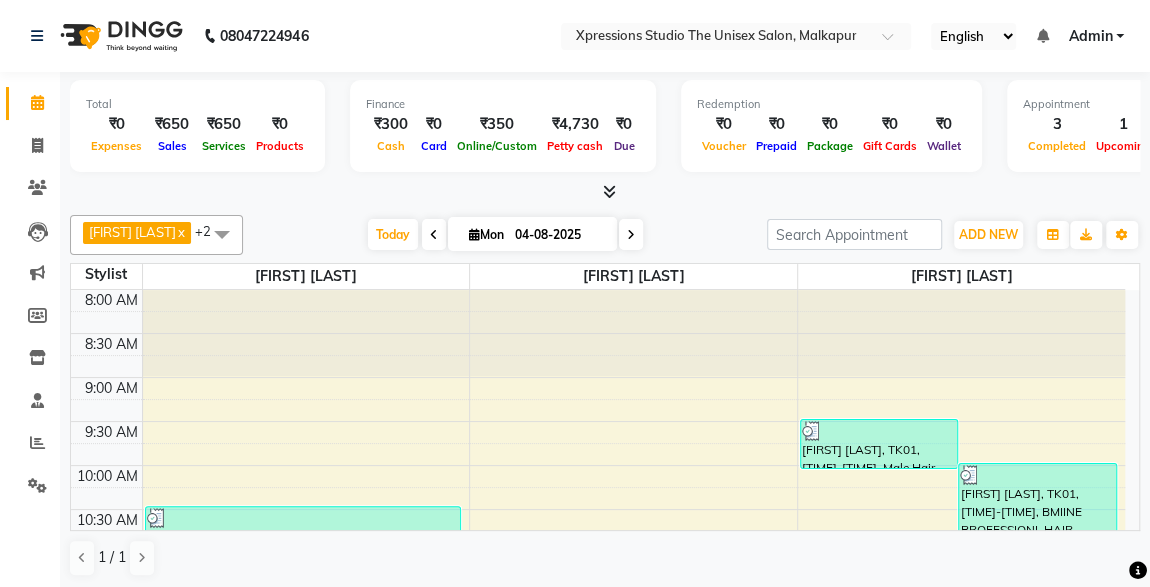 click at bounding box center (609, 191) 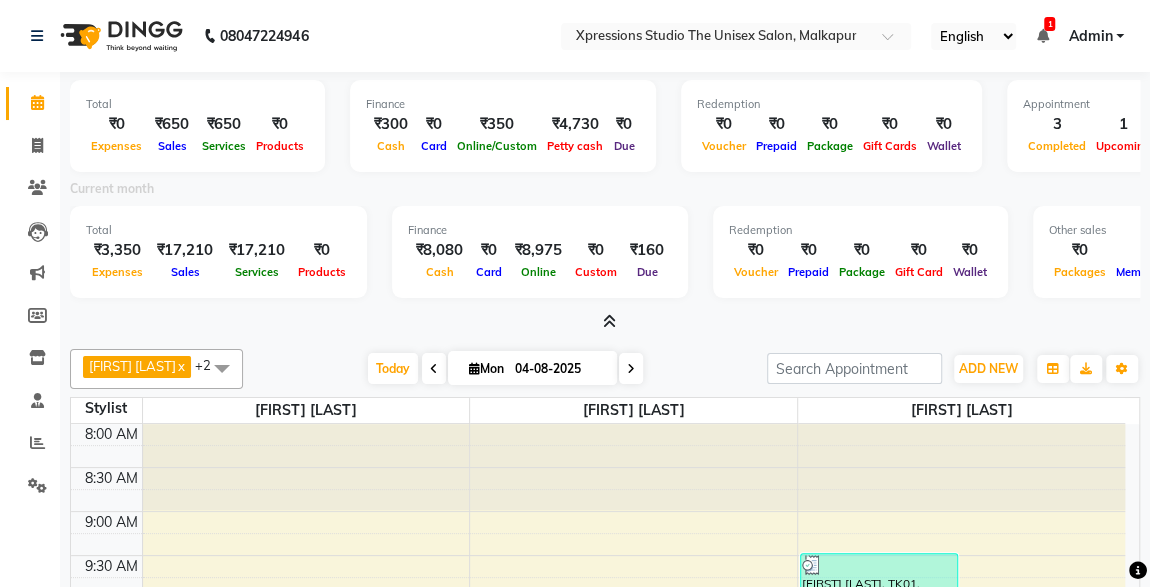 click at bounding box center [1042, 36] 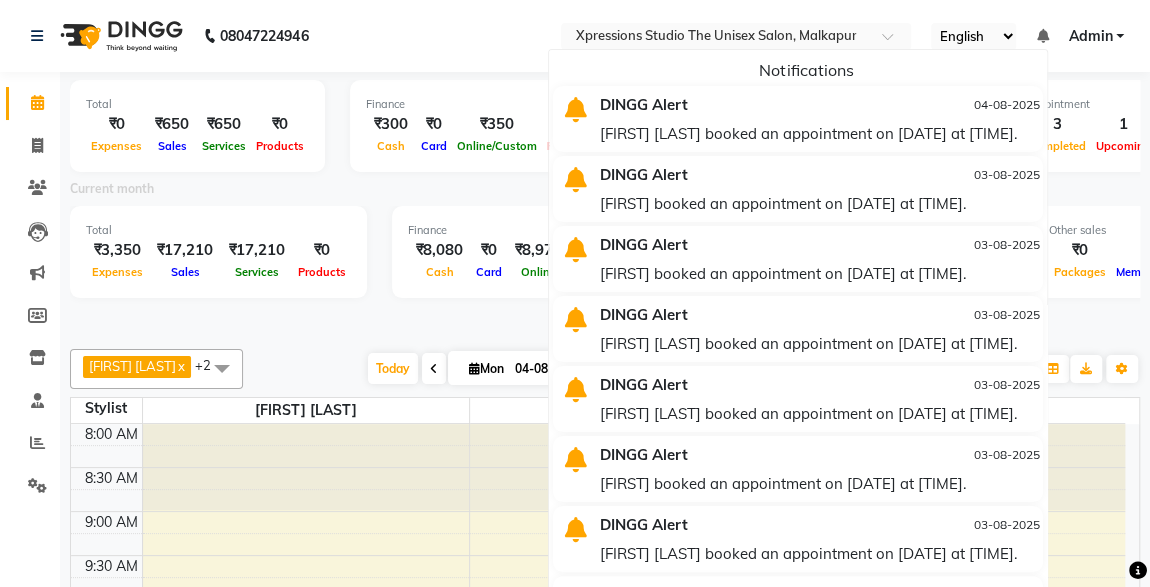drag, startPoint x: 968, startPoint y: 89, endPoint x: 800, endPoint y: 120, distance: 170.83618 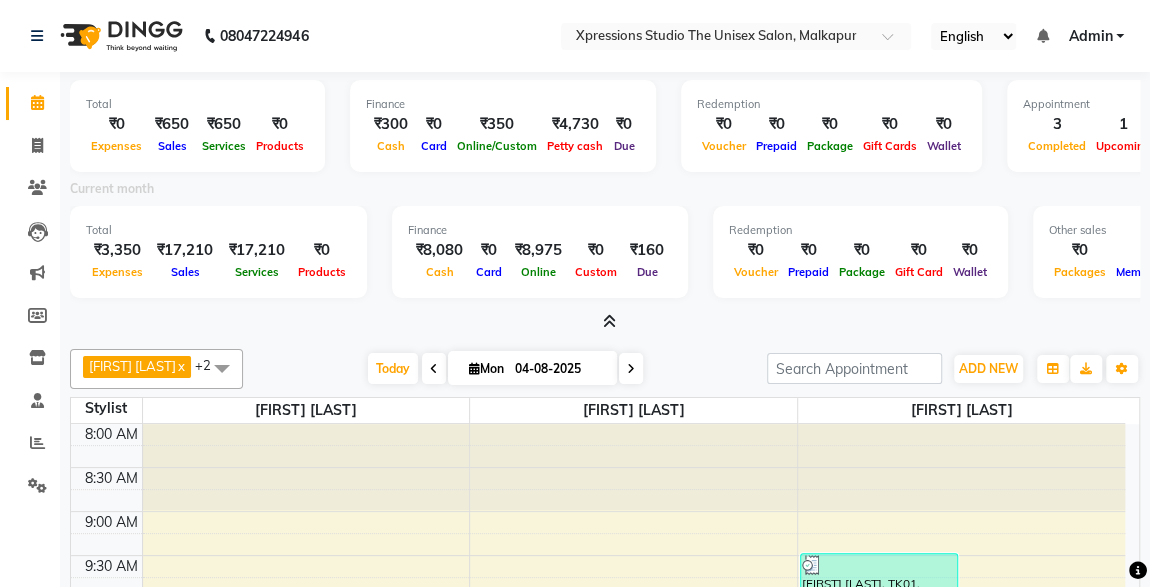 click on "₹0" at bounding box center [830, 124] 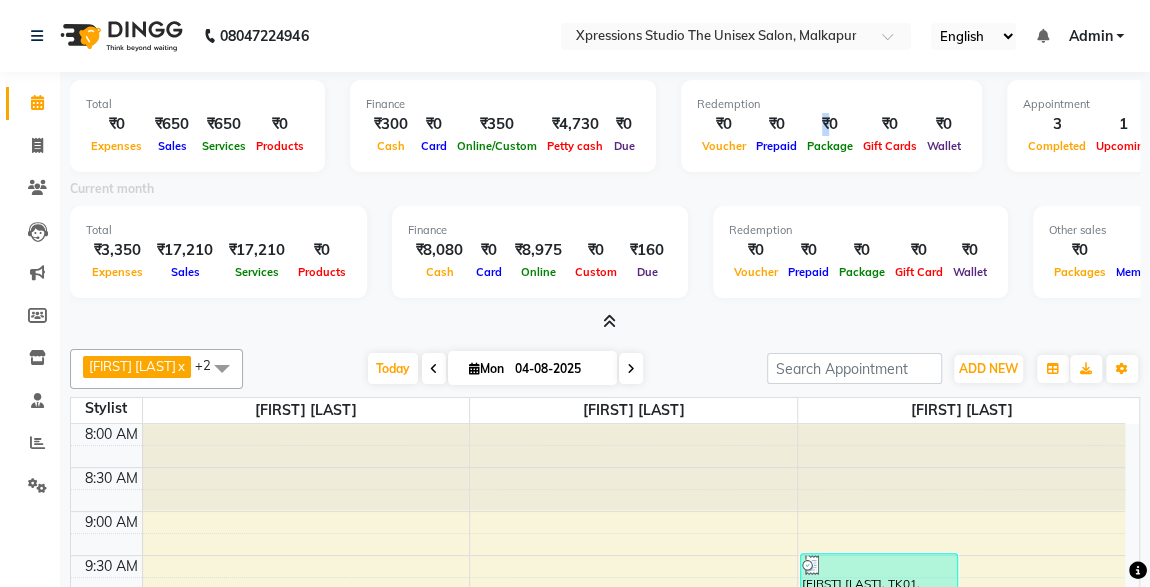 click on "₹0" at bounding box center (830, 124) 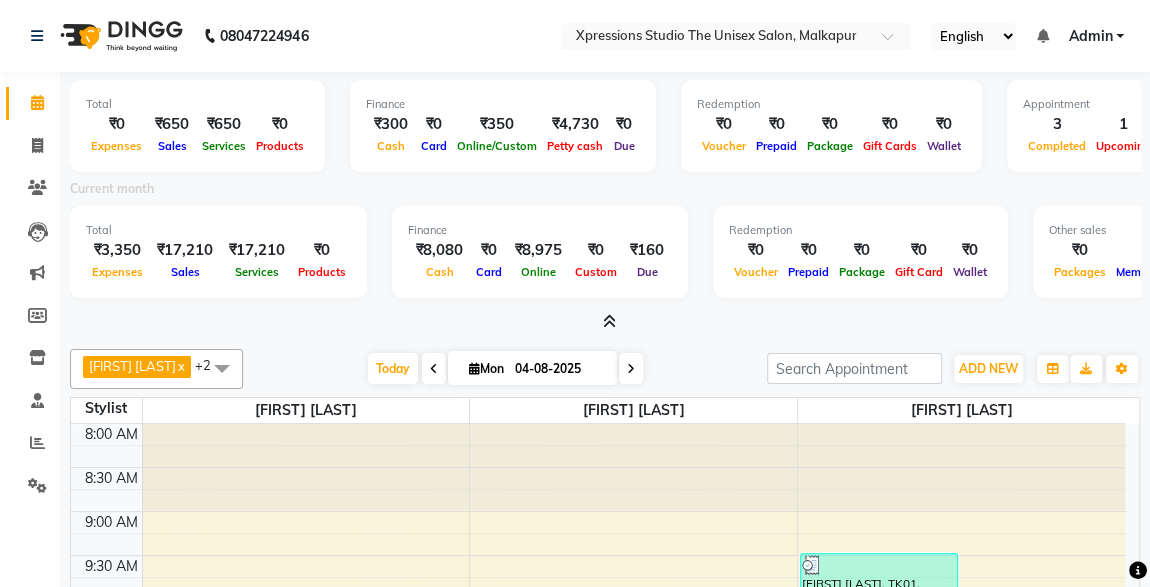 click on "Total  ₹0  Expenses ₹650  Sales ₹650  Services ₹0  Products Finance  ₹300  Cash ₹0  Card ₹350  Online/Custom ₹4,730 Petty cash ₹0 Due  Redemption  ₹0 Voucher ₹0 Prepaid ₹0 Package ₹0  Gift Cards ₹0  Wallet  Appointment  3 Completed 1 Upcoming 0 Ongoing 0 No show  Other sales  ₹0  Packages ₹0  Memberships ₹0  Vouchers ₹0  Prepaids ₹0  Gift Cards Current month Total  ₹3,350  Expenses ₹17,210  Sales ₹17,210 Services ₹0 Products  Finance  ₹8,080  Cash ₹0  Card ₹8,975 Online ₹0 Custom ₹160 Due  Redemption  ₹0 Voucher ₹0 Prepaid ₹0 Package ₹0 Gift Card ₹0 Wallet Other sales  ₹0  Packages ₹0  Memberships ₹0  Vouchers ₹0  Prepaids ₹0  Gift Cards [FIRST] [LAST] x [FIRST] [LAST] x [FIRST] [LAST] +2 UnSelect All [FIRST] [LAST] [FIRST] [LAST] [FIRST] [LAST] Today  Mon [DATE] Toggle Dropdown Add Appointment Add Invoice Add Expense Add Attendance Add Client Add Transaction Toggle Dropdown Add Appointment Add Invoice Add Expense Add Attendance Add Client" 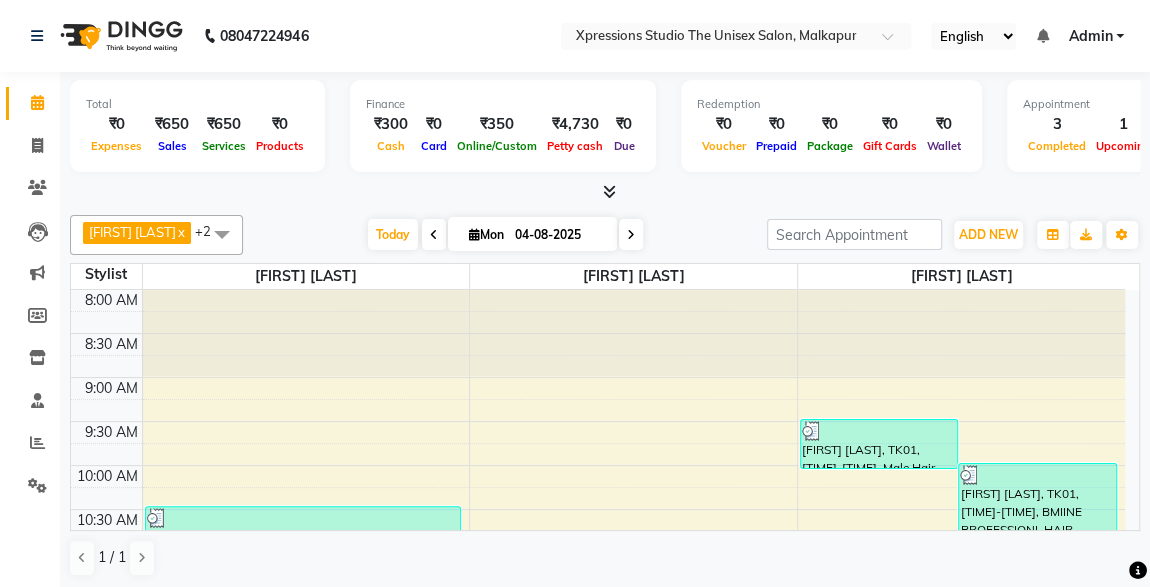 click on "[FIRST] [LAST] x [FIRST] [LAST] x [FIRST] [LAST] +2 UnSelect All [FIRST] [LAST] [FIRST] [LAST] [FIRST] [LAST] Today  Mon [DATE] Toggle Dropdown Add Appointment Add Invoice Add Expense Add Attendance Add Client Add Transaction Toggle Dropdown Add Appointment Add Invoice Add Expense Add Attendance Add Client ADD NEW Toggle Dropdown Add Appointment Add Invoice Add Expense Add Attendance Add Client Add Transaction [FIRST] [LAST] x [FIRST] [LAST] x [FIRST] [LAST] +2 UnSelect All [FIRST] [LAST] [FIRST] [LAST] [FIRST] [LAST] Group By  Staff View   Room View  View as Vertical  Vertical - Week View  Horizontal  Horizontal - Week View  List  Toggle Dropdown Calendar Settings Manage Tags   Arrange Stylists   Reset Stylists  Full Screen  Show Available Stylist  Appointment Form Zoom 100% Staff/Room Display Count 3 Stylist [FIRST] [LAST] [FIRST] [LAST] [FIRST] [LAST] 8:00 AM 8:30 AM 9:00 AM 9:30 AM 10:00 AM 10:30 AM 11:00 AM 11:30 AM 12:00 PM 12:30 PM 1:00 PM 1:30 PM 2:00 PM 2:30 PM 3:00 PM 3:30 PM 4:00 PM" 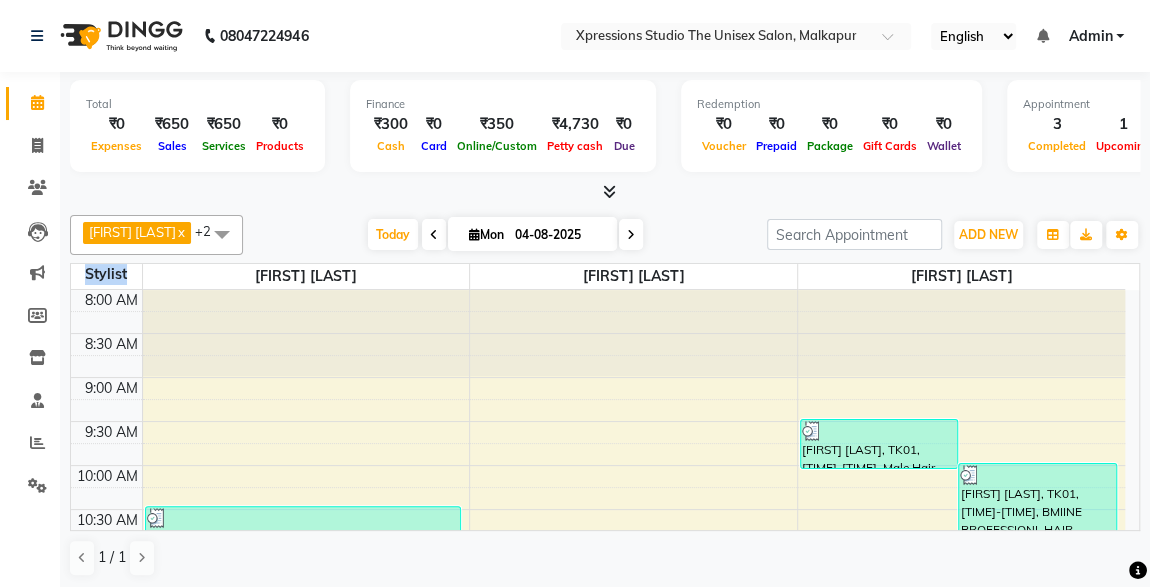 click on "[FIRST] [LAST] x [FIRST] [LAST] x [FIRST] [LAST] +2 UnSelect All [FIRST] [LAST] [FIRST] [LAST] [FIRST] [LAST] Today  Mon [DATE] Toggle Dropdown Add Appointment Add Invoice Add Expense Add Attendance Add Client Add Transaction Toggle Dropdown Add Appointment Add Invoice Add Expense Add Attendance Add Client ADD NEW Toggle Dropdown Add Appointment Add Invoice Add Expense Add Attendance Add Client Add Transaction [FIRST] [LAST] x [FIRST] [LAST] x [FIRST] [LAST] +2 UnSelect All [FIRST] [LAST] [FIRST] [LAST] [FIRST] [LAST] Group By  Staff View   Room View  View as Vertical  Vertical - Week View  Horizontal  Horizontal - Week View  List  Toggle Dropdown Calendar Settings Manage Tags   Arrange Stylists   Reset Stylists  Full Screen  Show Available Stylist  Appointment Form Zoom 100% Staff/Room Display Count 3 Stylist [FIRST] [LAST] [FIRST] [LAST] [FIRST] [LAST] 8:00 AM 8:30 AM 9:00 AM 9:30 AM 10:00 AM 10:30 AM 11:00 AM 11:30 AM 12:00 PM 12:30 PM 1:00 PM 1:30 PM 2:00 PM 2:30 PM 3:00 PM 3:30 PM 4:00 PM" 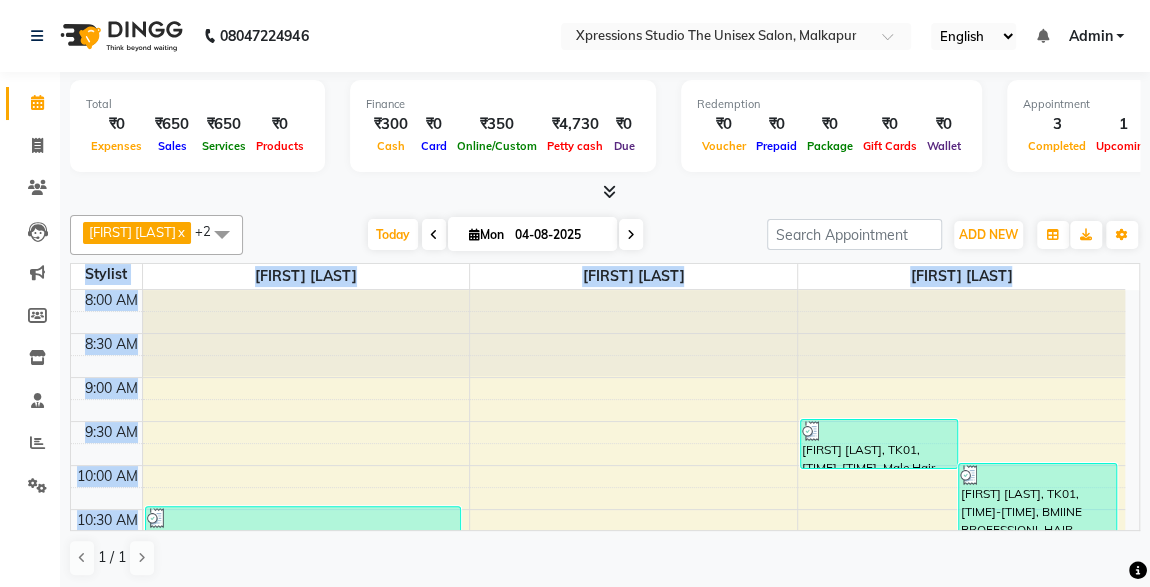 drag, startPoint x: 1132, startPoint y: 529, endPoint x: 1132, endPoint y: 513, distance: 16 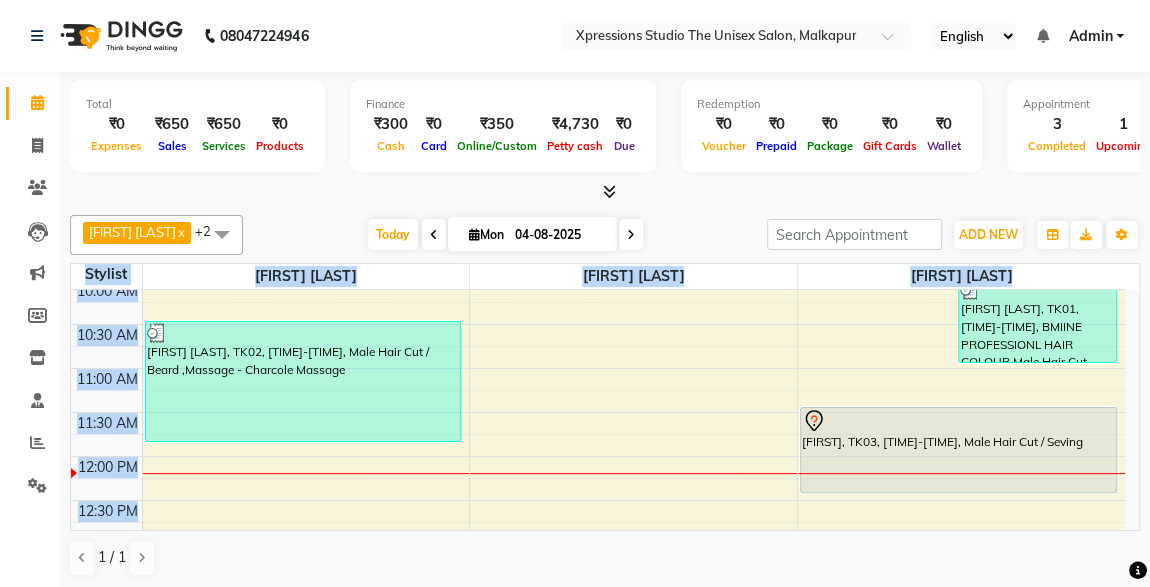 scroll, scrollTop: 218, scrollLeft: 0, axis: vertical 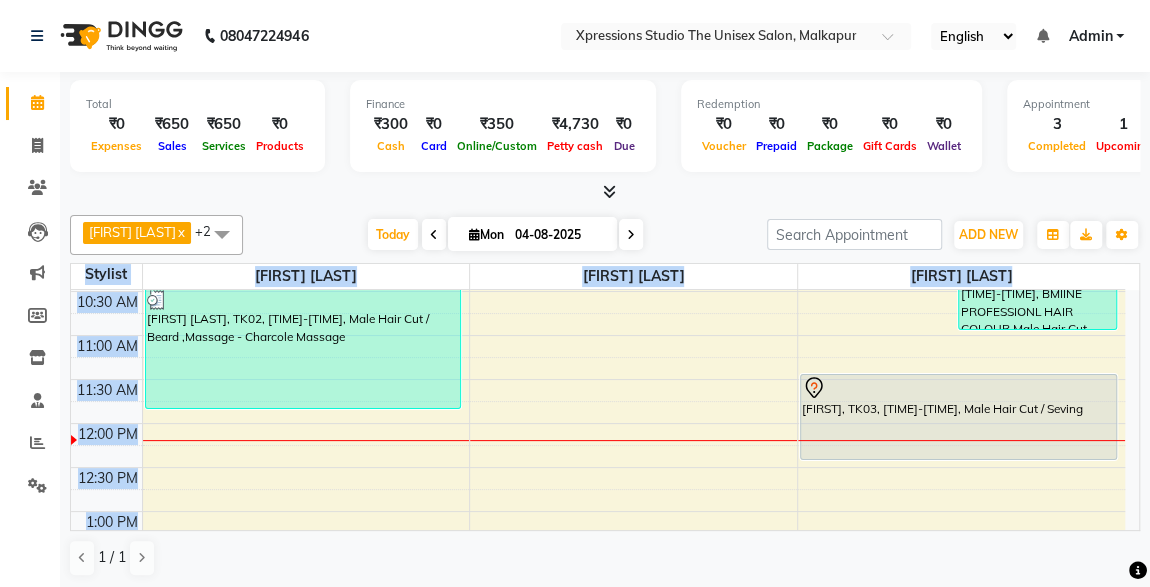 click on "[FIRST], TK03, [TIME]-[TIME], Male Hair Cut / Seving" at bounding box center [958, 417] 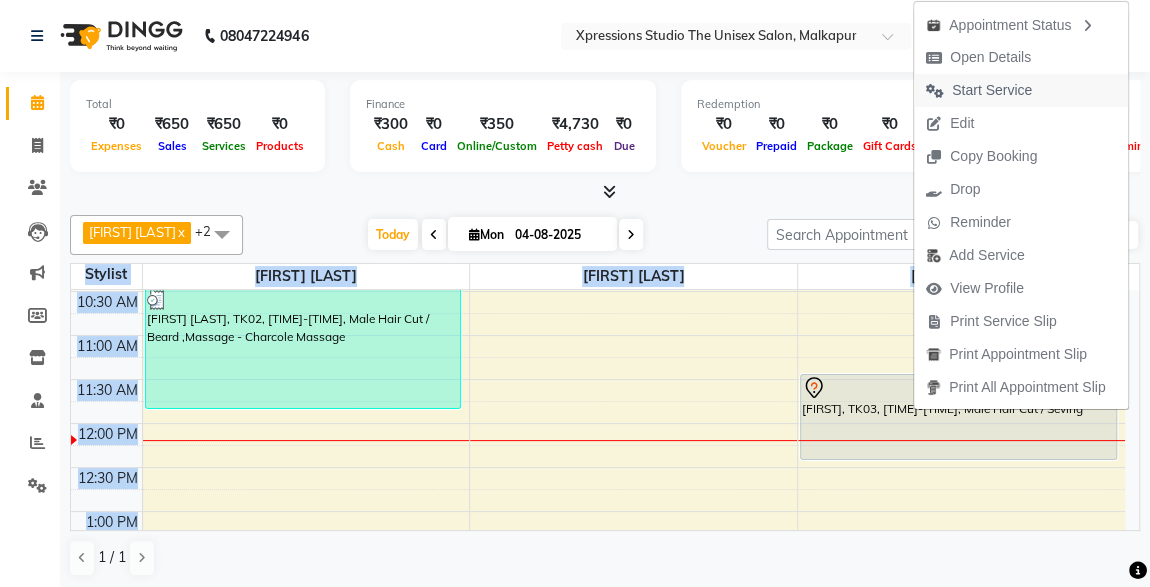click on "Start Service" at bounding box center (992, 90) 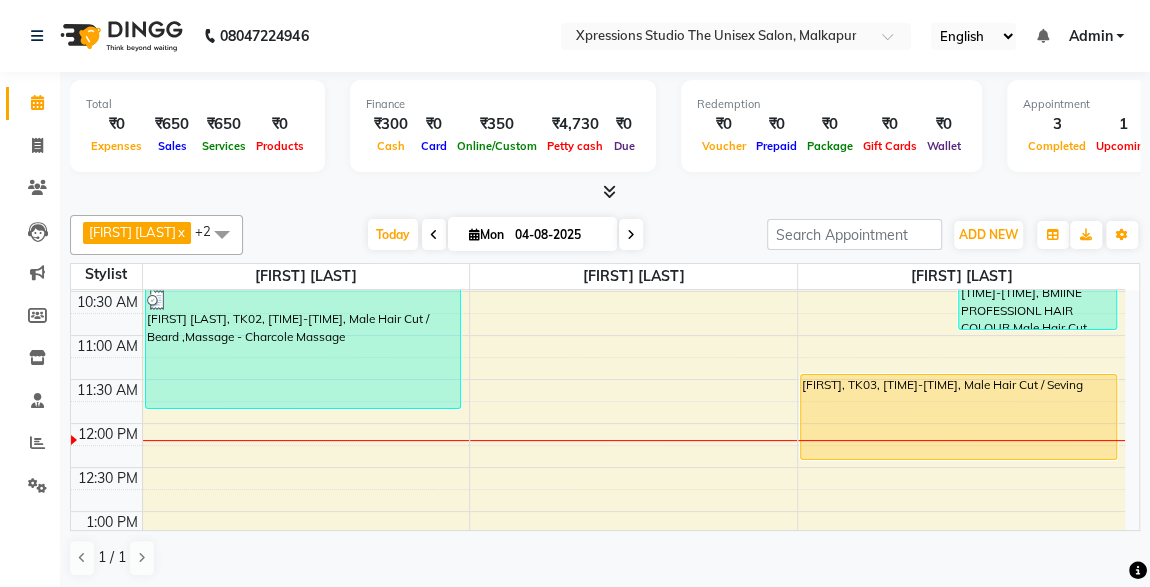 click on "[FIRST] [LAST] x [FIRST] [LAST] x [FIRST] [LAST] +2 UnSelect All [FIRST] [LAST] [FIRST] [LAST] [FIRST] [LAST] Today  Mon [DATE] Toggle Dropdown Add Appointment Add Invoice Add Expense Add Attendance Add Client Add Transaction Toggle Dropdown Add Appointment Add Invoice Add Expense Add Attendance Add Client ADD NEW Toggle Dropdown Add Appointment Add Invoice Add Expense Add Attendance Add Client Add Transaction [FIRST] [LAST] x [FIRST] [LAST] x [FIRST] [LAST] +2 UnSelect All [FIRST] [LAST] [FIRST] [LAST] [FIRST] [LAST] Group By  Staff View   Room View  View as Vertical  Vertical - Week View  Horizontal  Horizontal - Week View  List  Toggle Dropdown Calendar Settings Manage Tags   Arrange Stylists   Reset Stylists  Full Screen  Show Available Stylist  Appointment Form Zoom 100% Staff/Room Display Count 3" at bounding box center [605, 235] 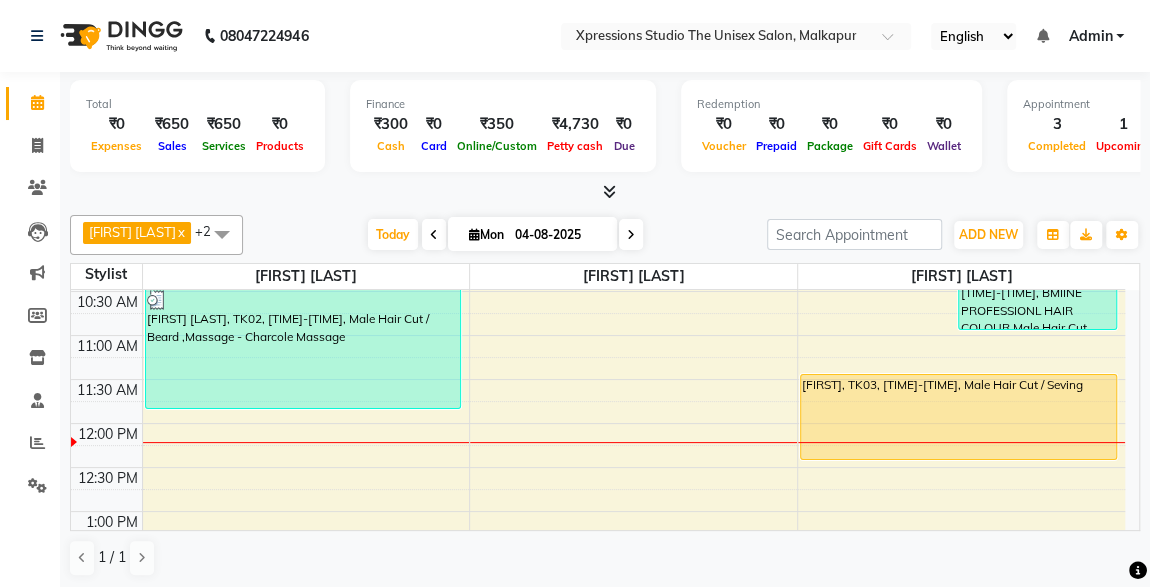 click on "Redemption  ₹0 Voucher ₹0 Prepaid ₹0 Package ₹0  Gift Cards ₹0  Wallet" at bounding box center [831, 126] 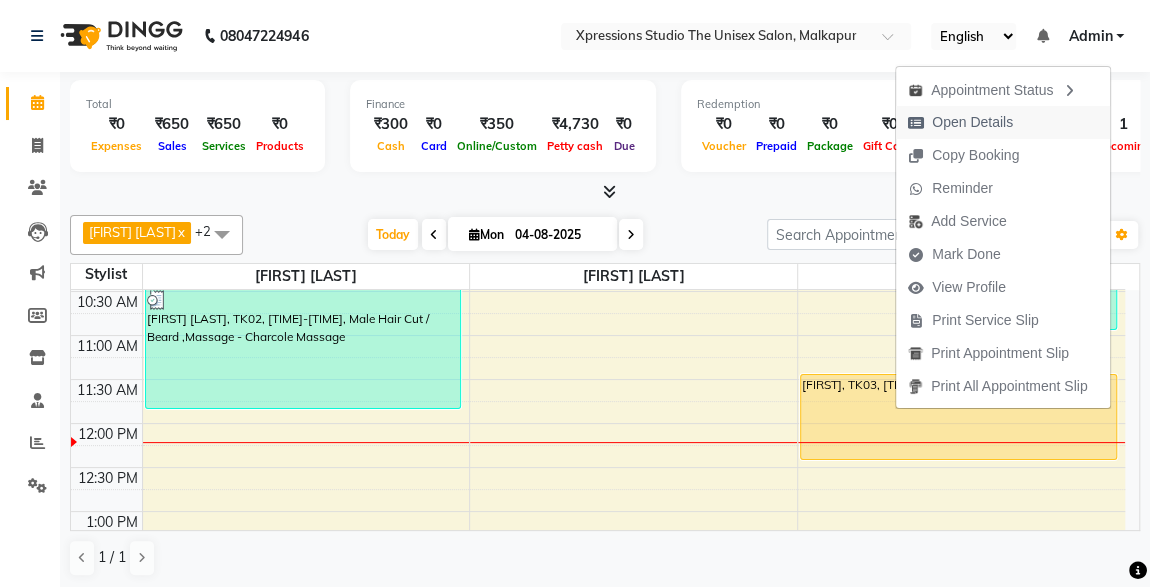 click on "Open Details" at bounding box center [972, 122] 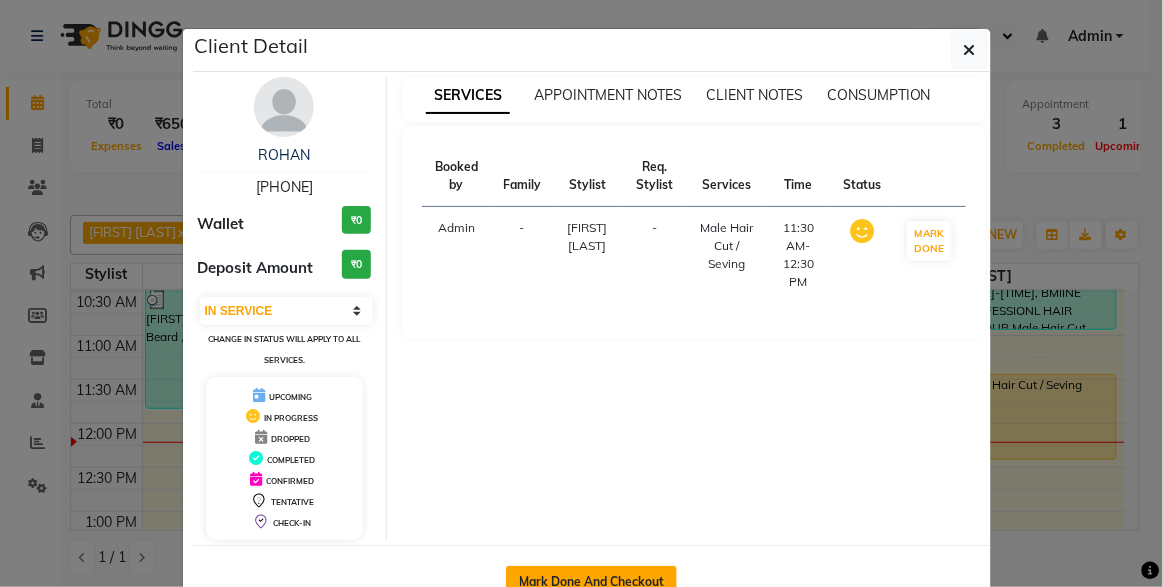 click on "Mark Done And Checkout" 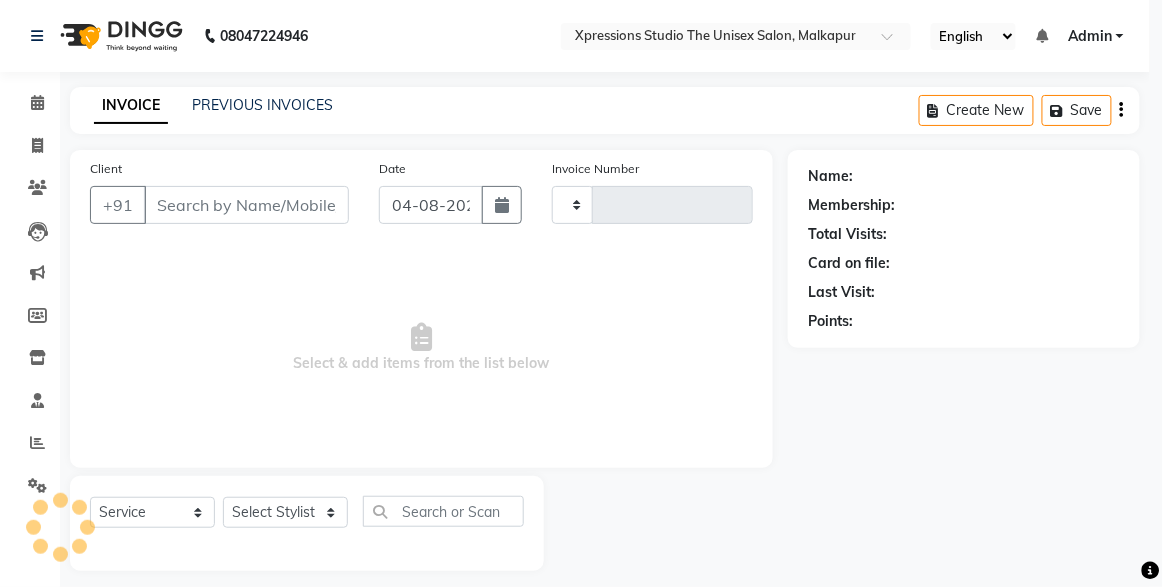 type on "3751" 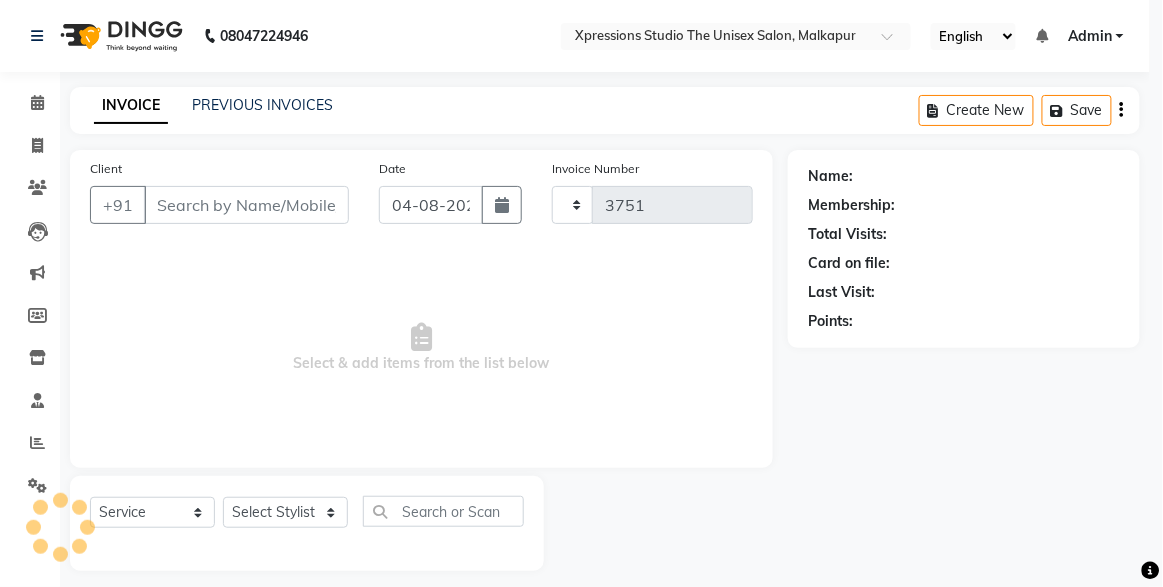 select on "7003" 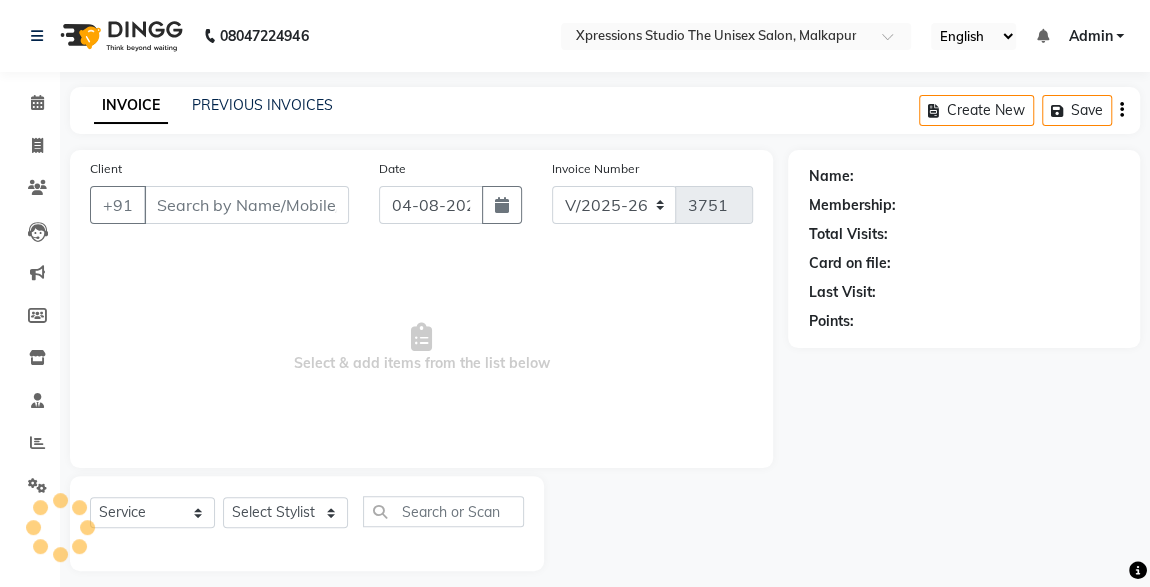 type on "[PHONE]" 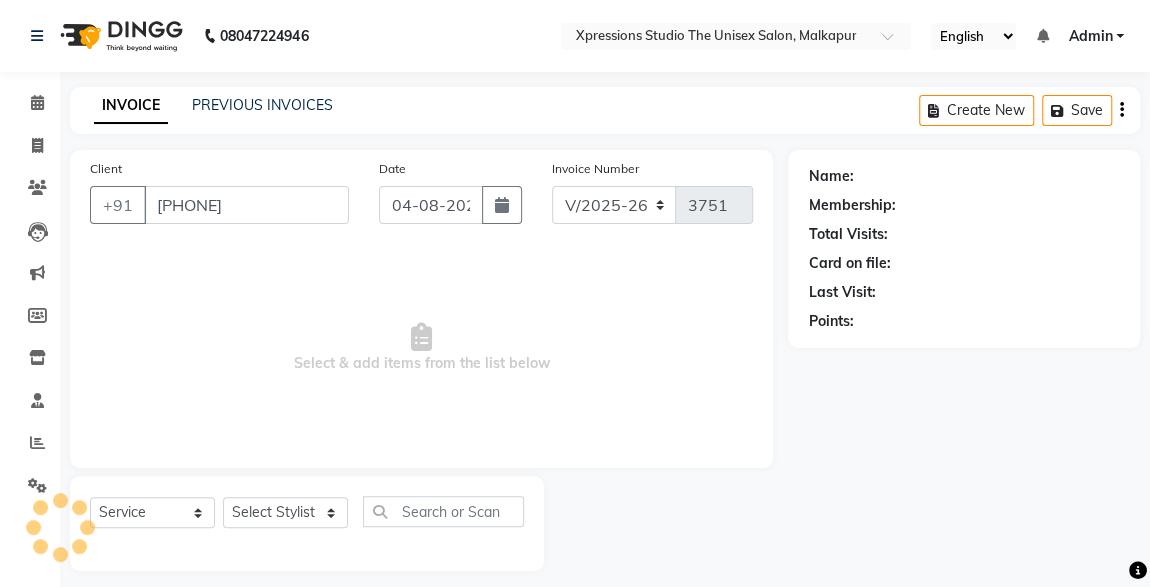 select on "57589" 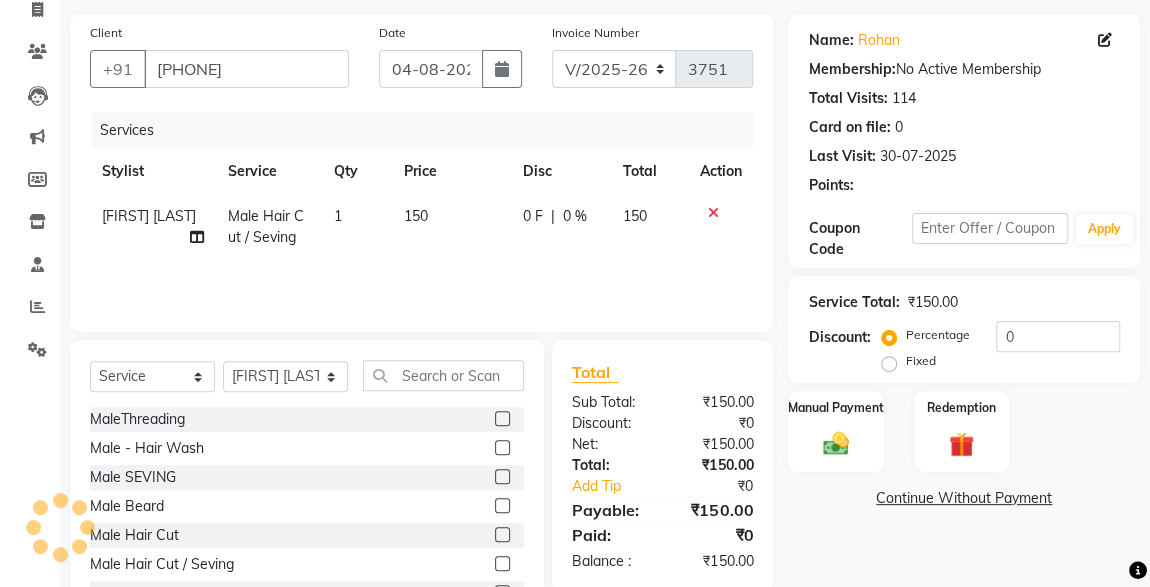 scroll, scrollTop: 212, scrollLeft: 0, axis: vertical 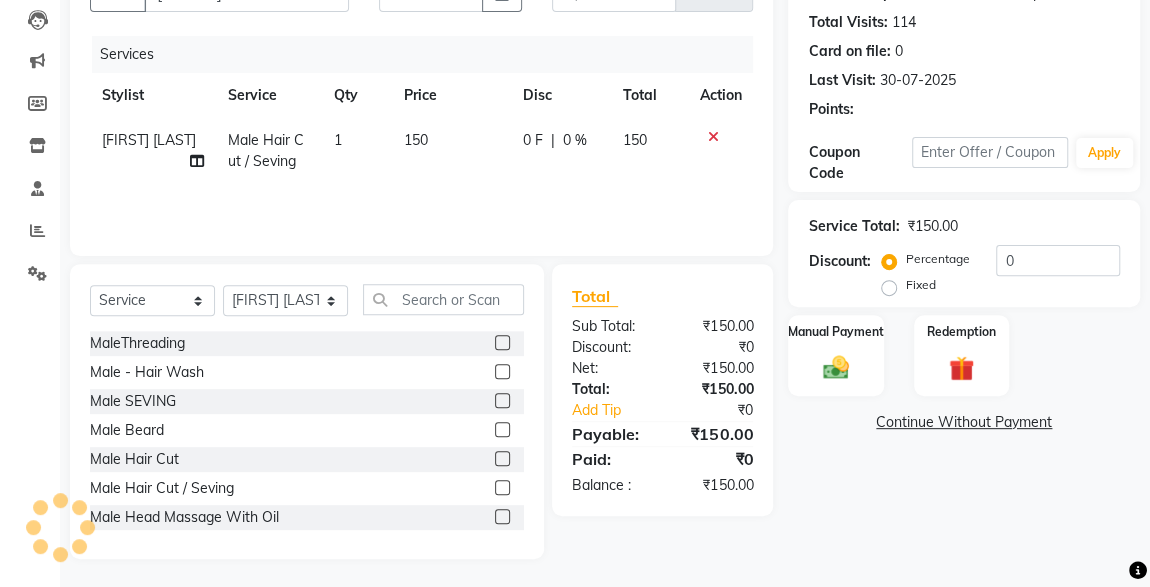 click 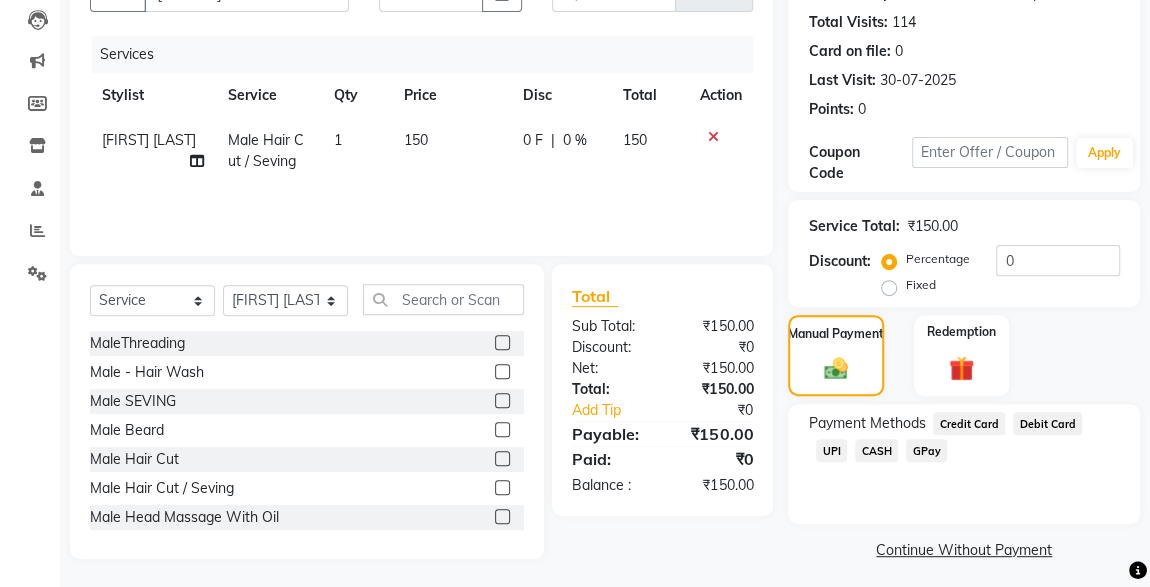 click on "UPI" 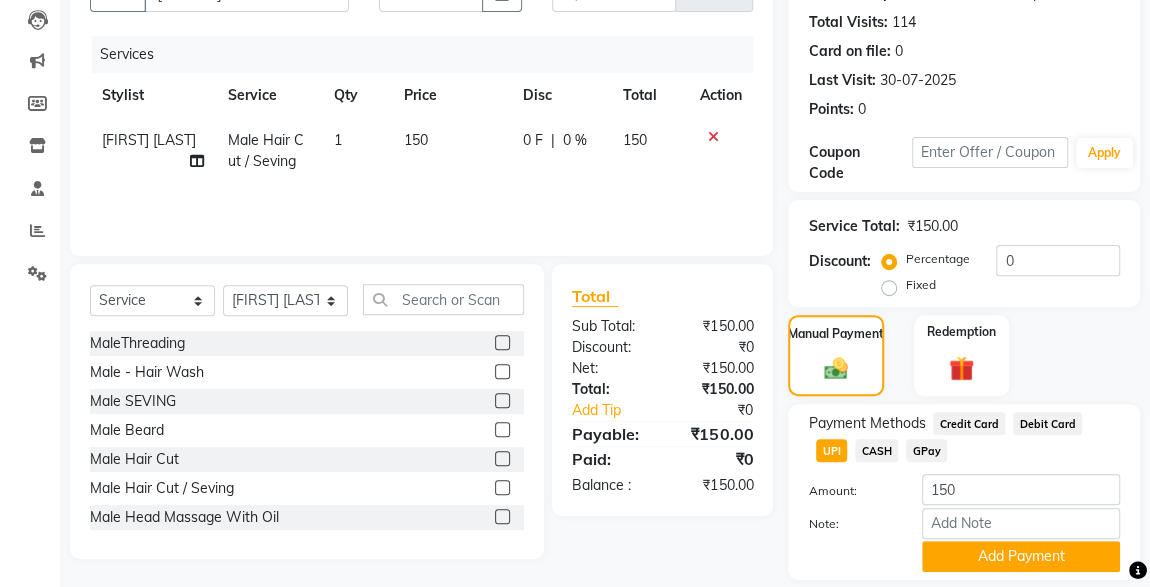 scroll, scrollTop: 273, scrollLeft: 0, axis: vertical 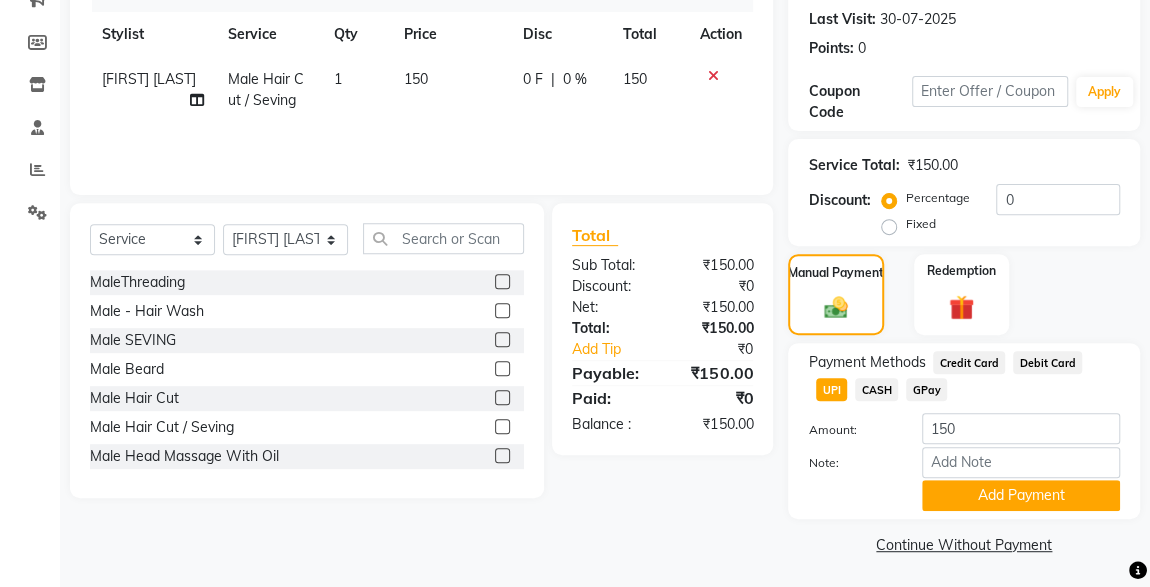 click on "CASH" 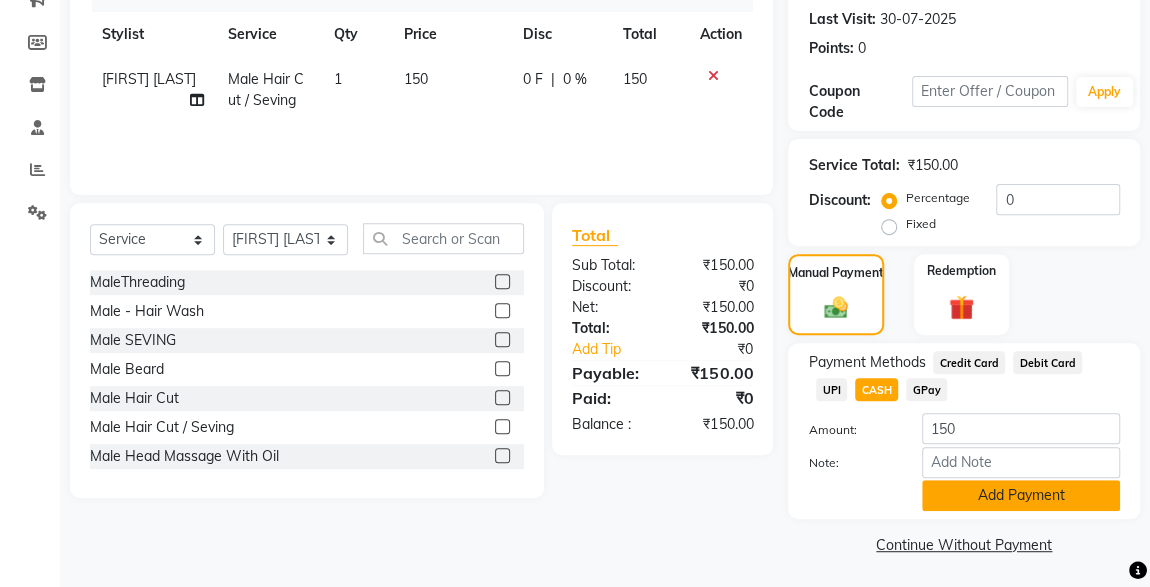 click on "Add Payment" 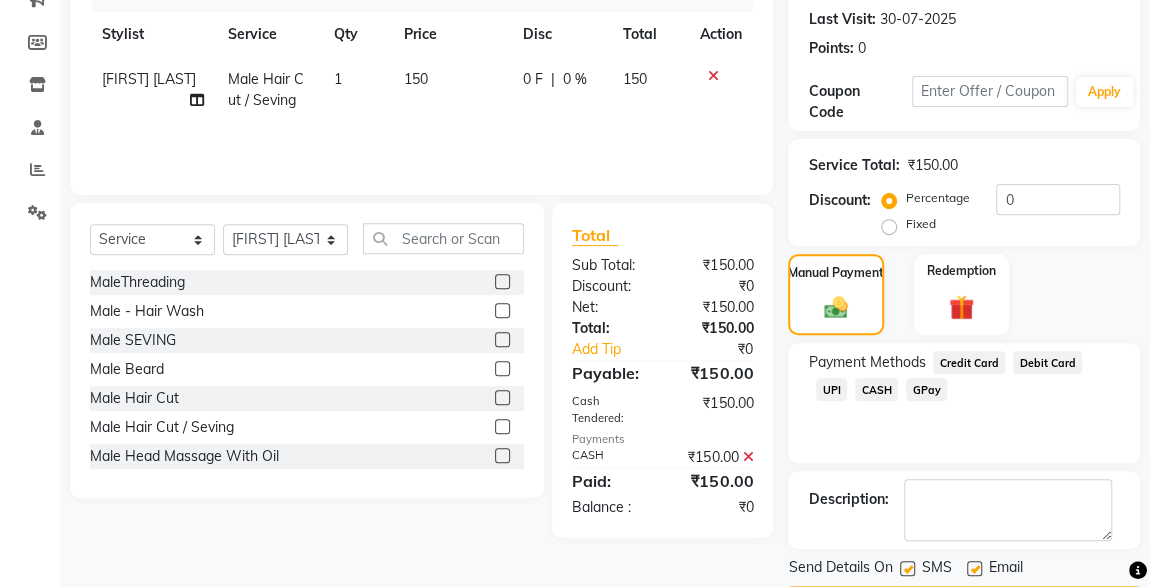 scroll, scrollTop: 330, scrollLeft: 0, axis: vertical 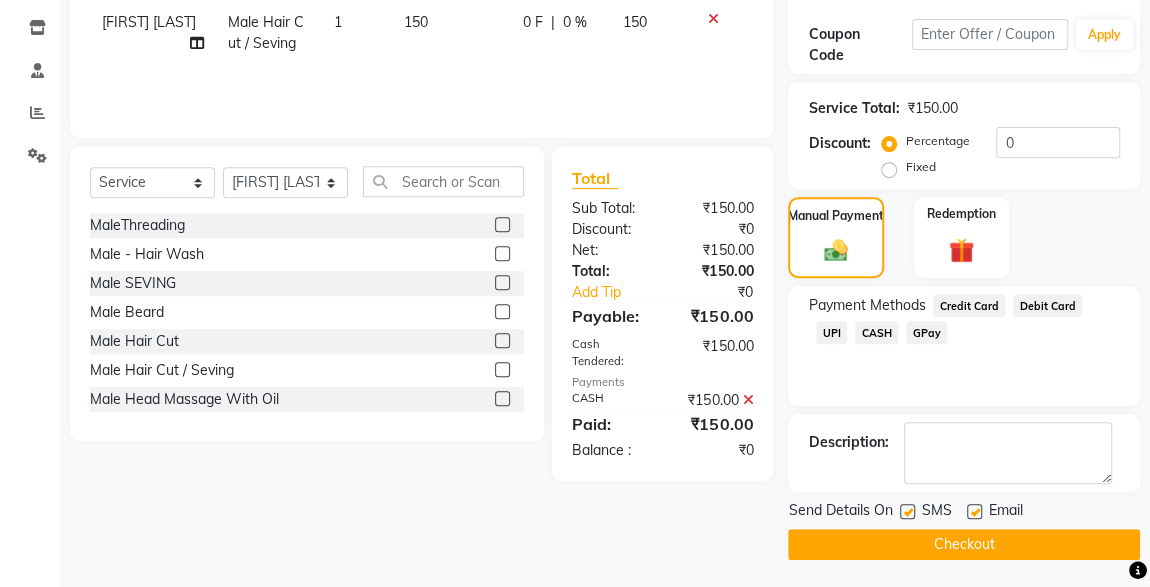 click 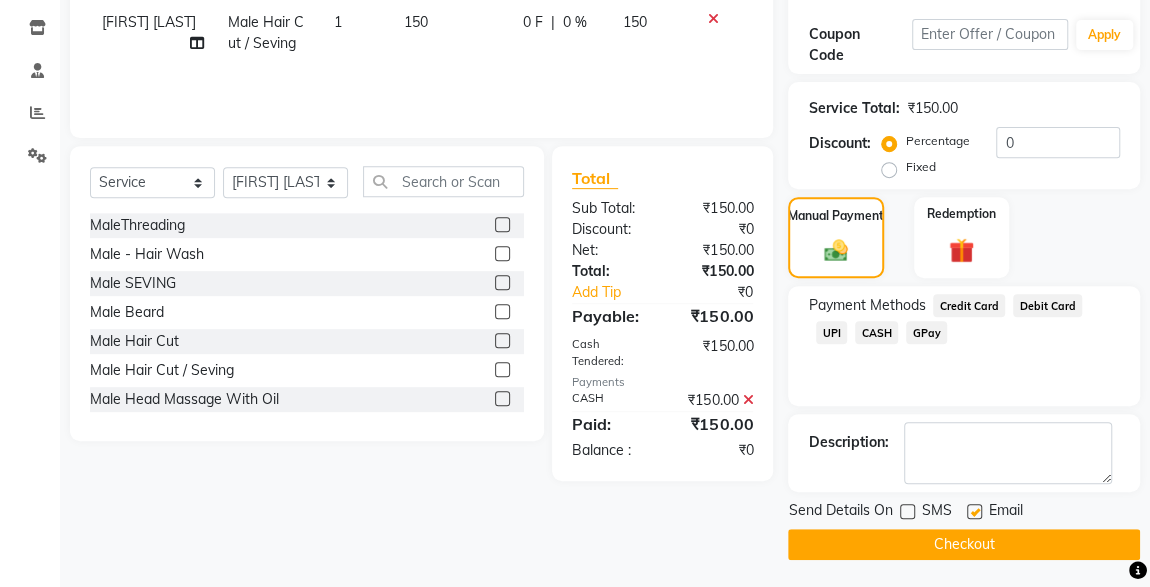 click on "Checkout" 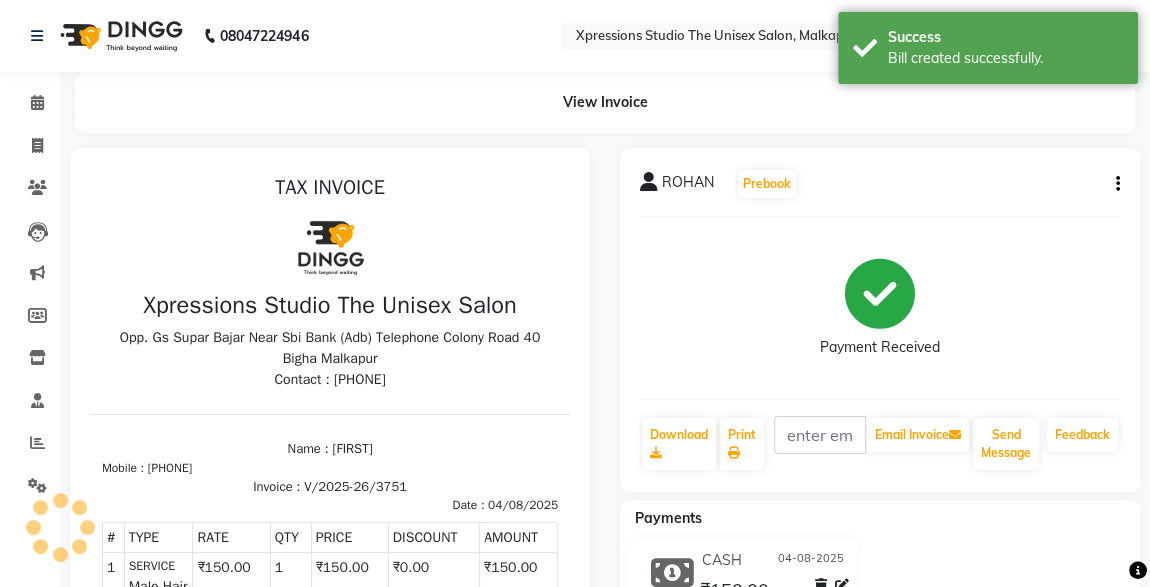 scroll, scrollTop: 0, scrollLeft: 0, axis: both 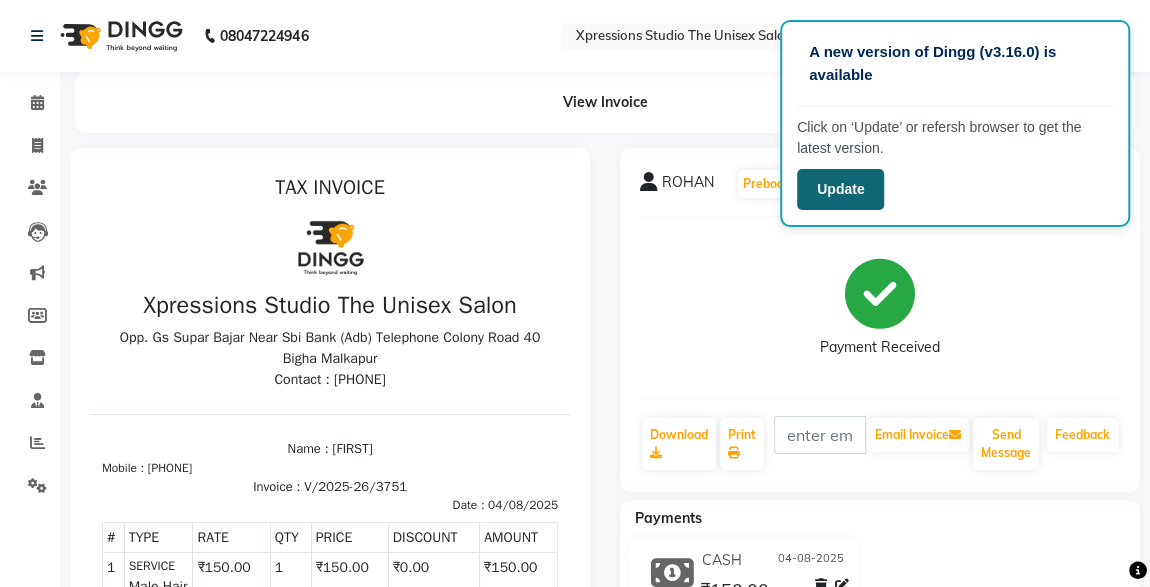 click on "Update" 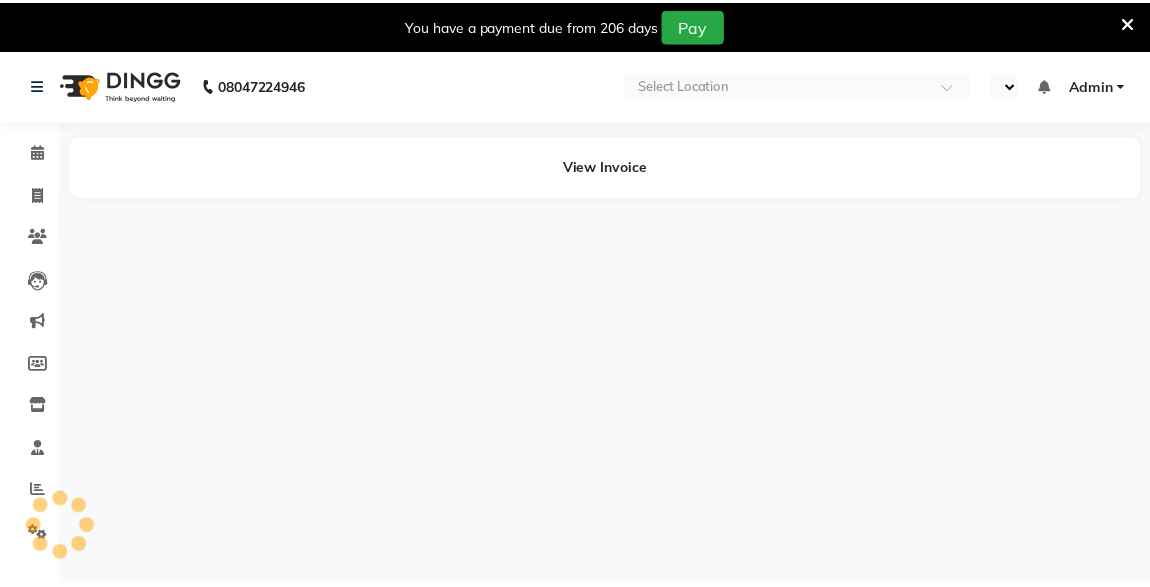 scroll, scrollTop: 0, scrollLeft: 0, axis: both 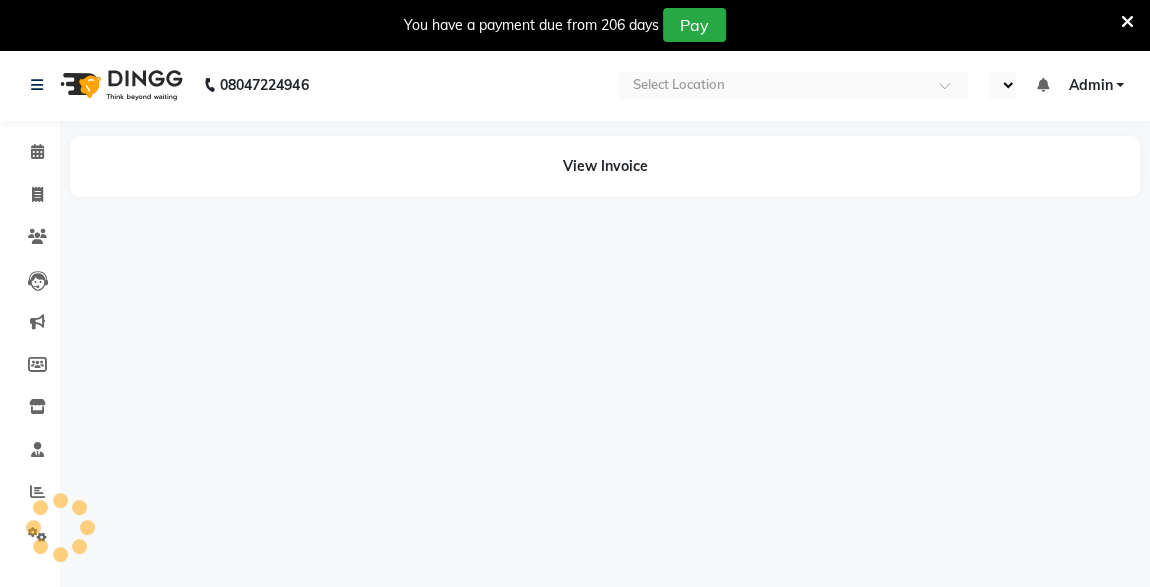 select on "en" 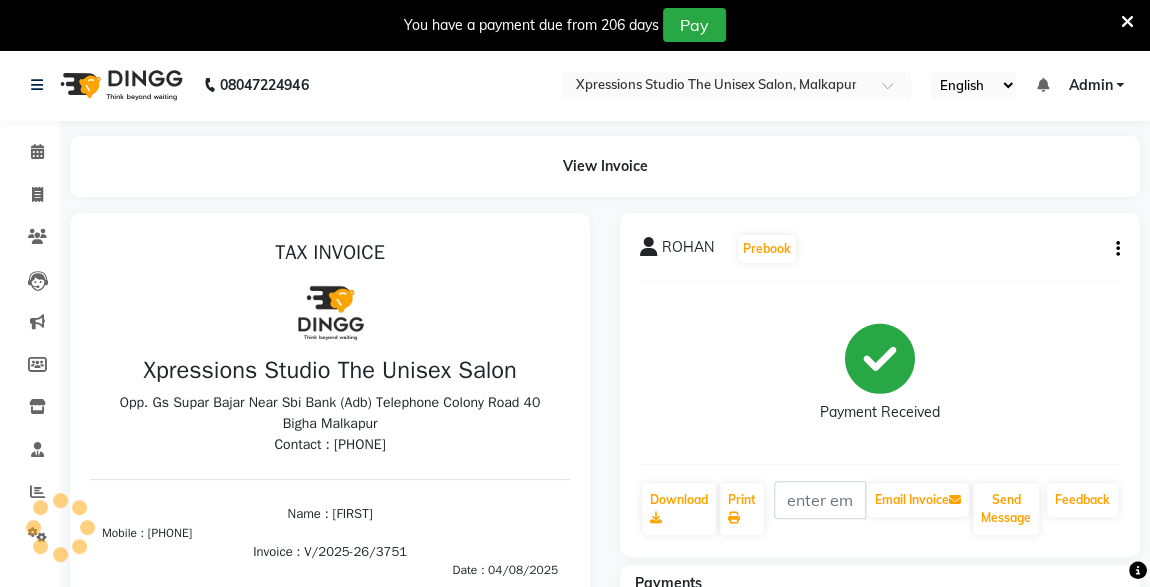 scroll, scrollTop: 0, scrollLeft: 0, axis: both 